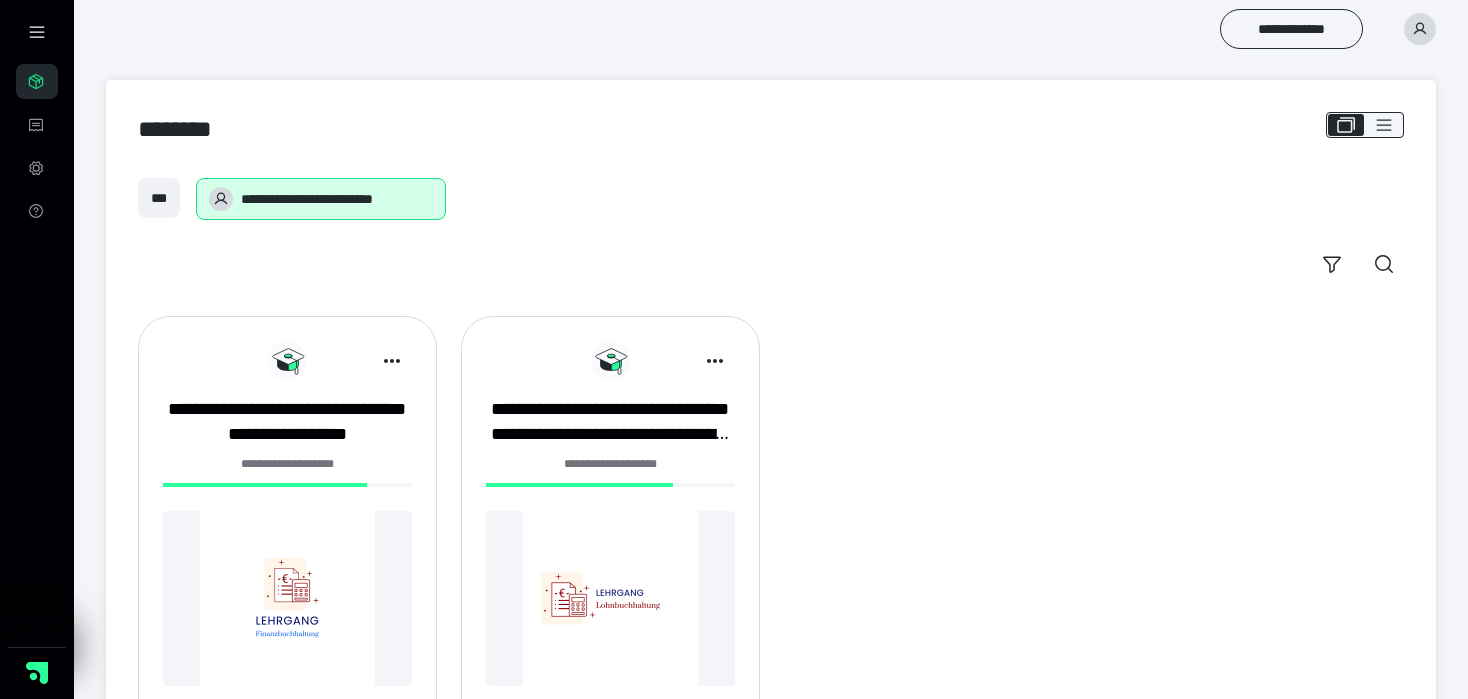 scroll, scrollTop: 0, scrollLeft: 0, axis: both 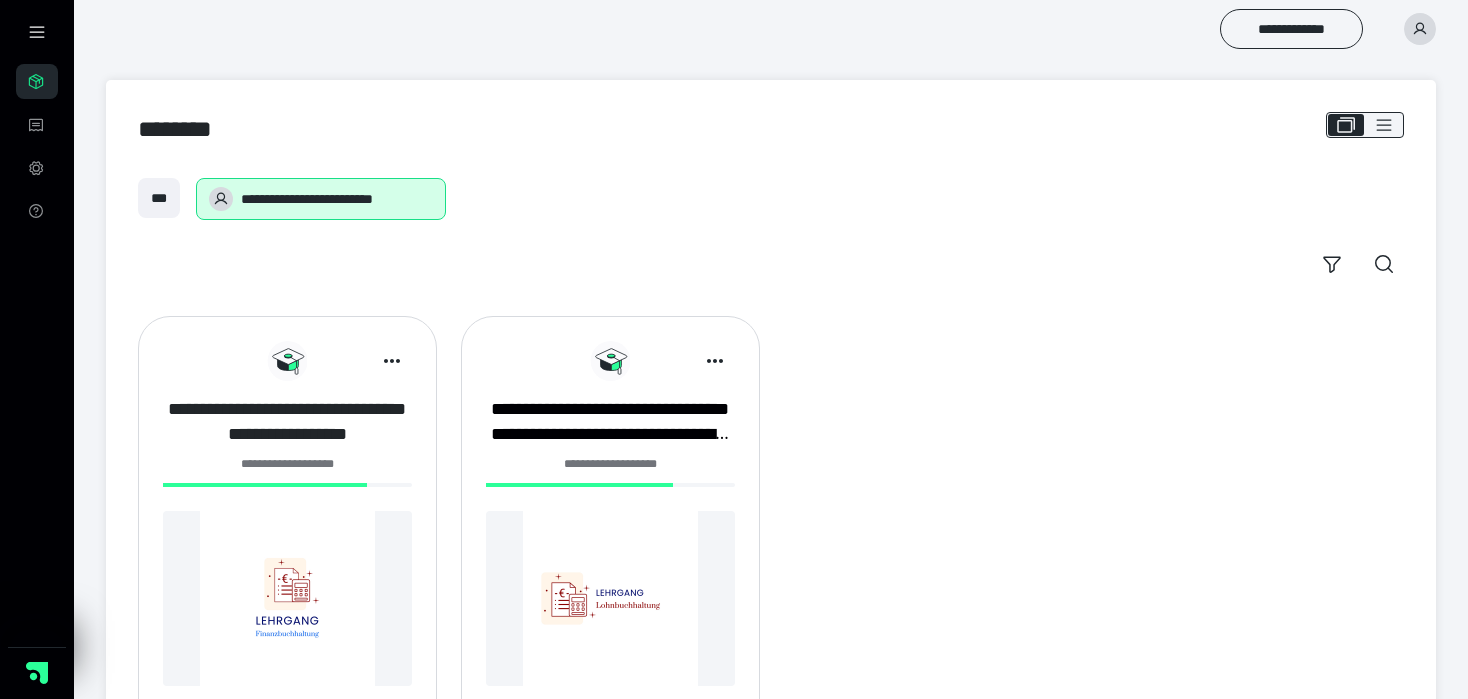click on "**********" at bounding box center [287, 422] 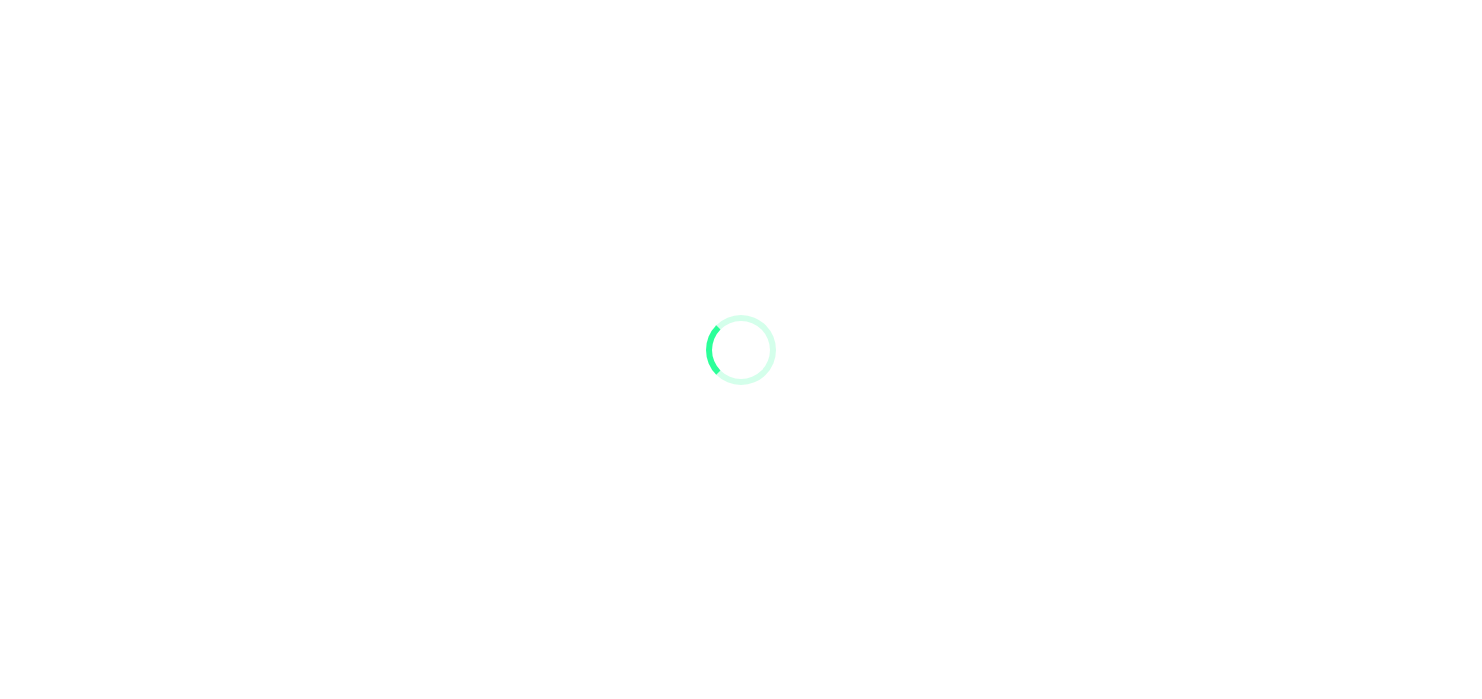 scroll, scrollTop: 0, scrollLeft: 0, axis: both 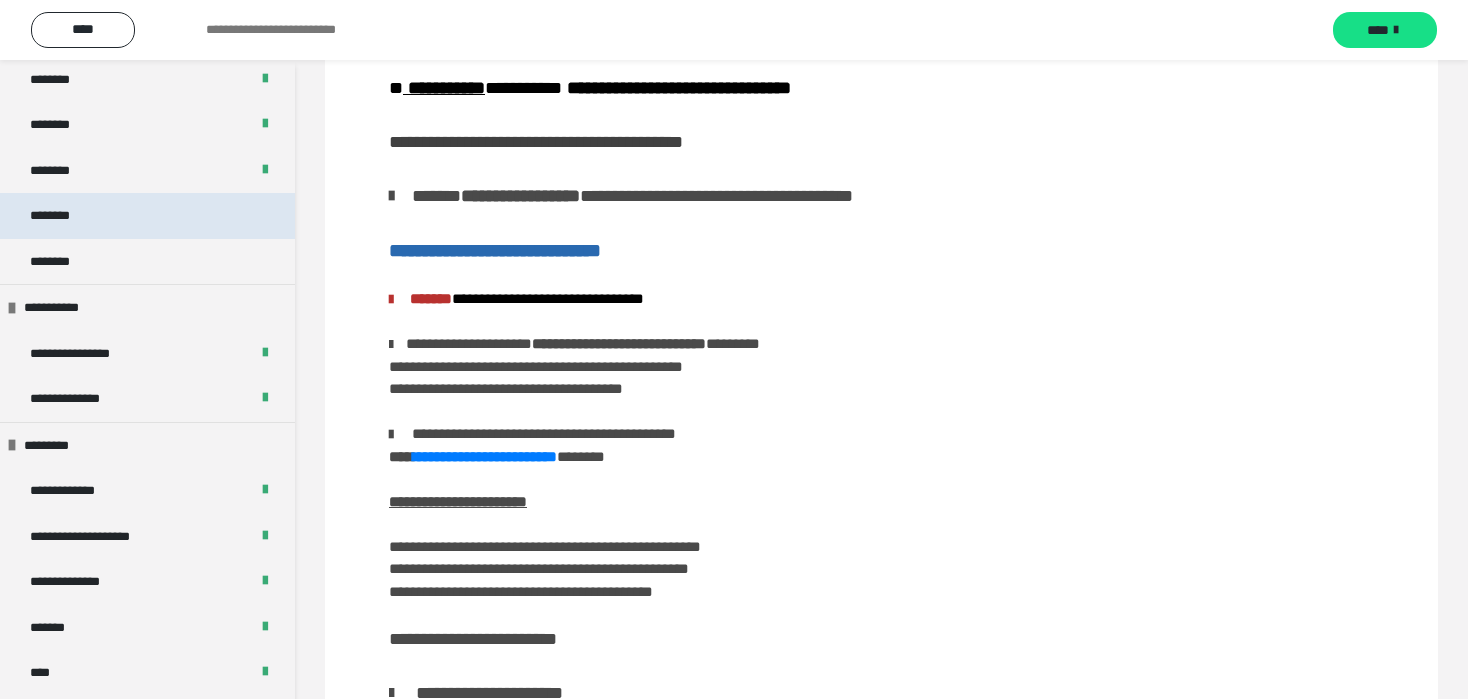 click on "********" at bounding box center [61, 216] 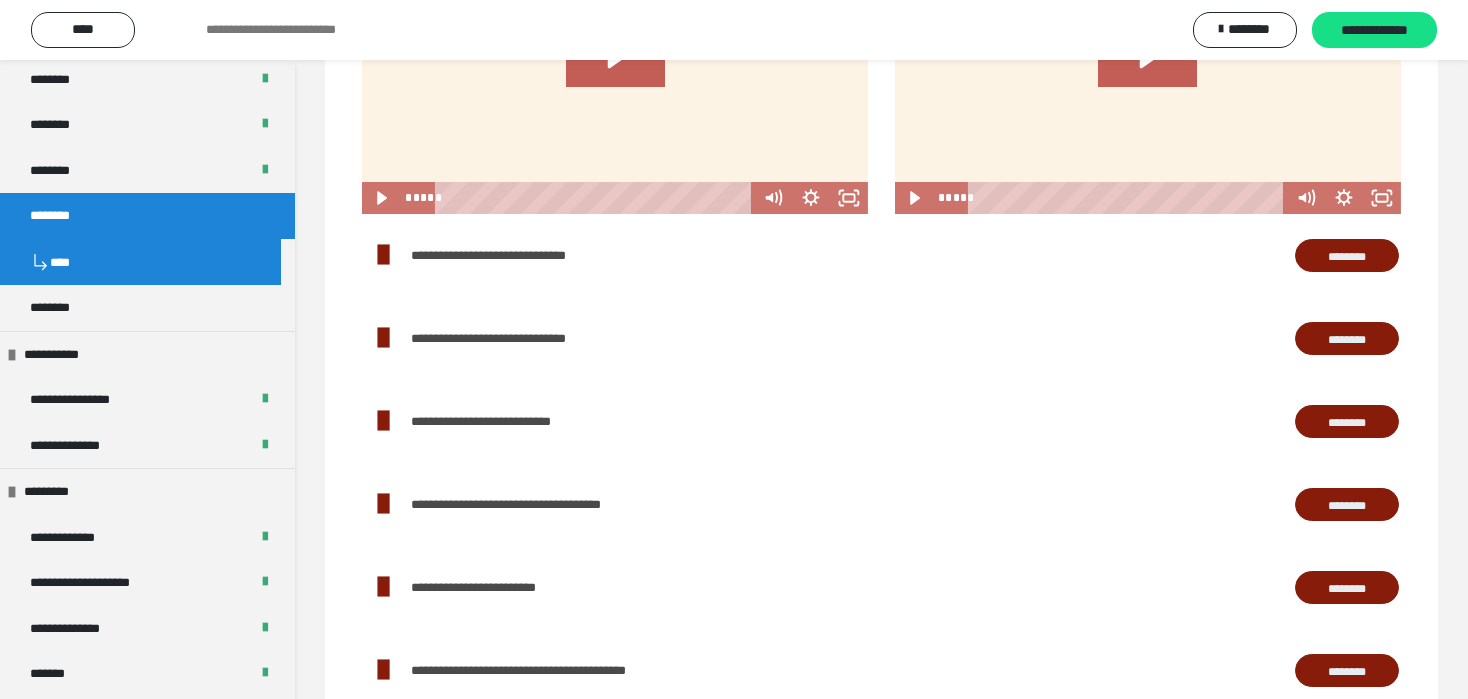 scroll, scrollTop: 2000, scrollLeft: 0, axis: vertical 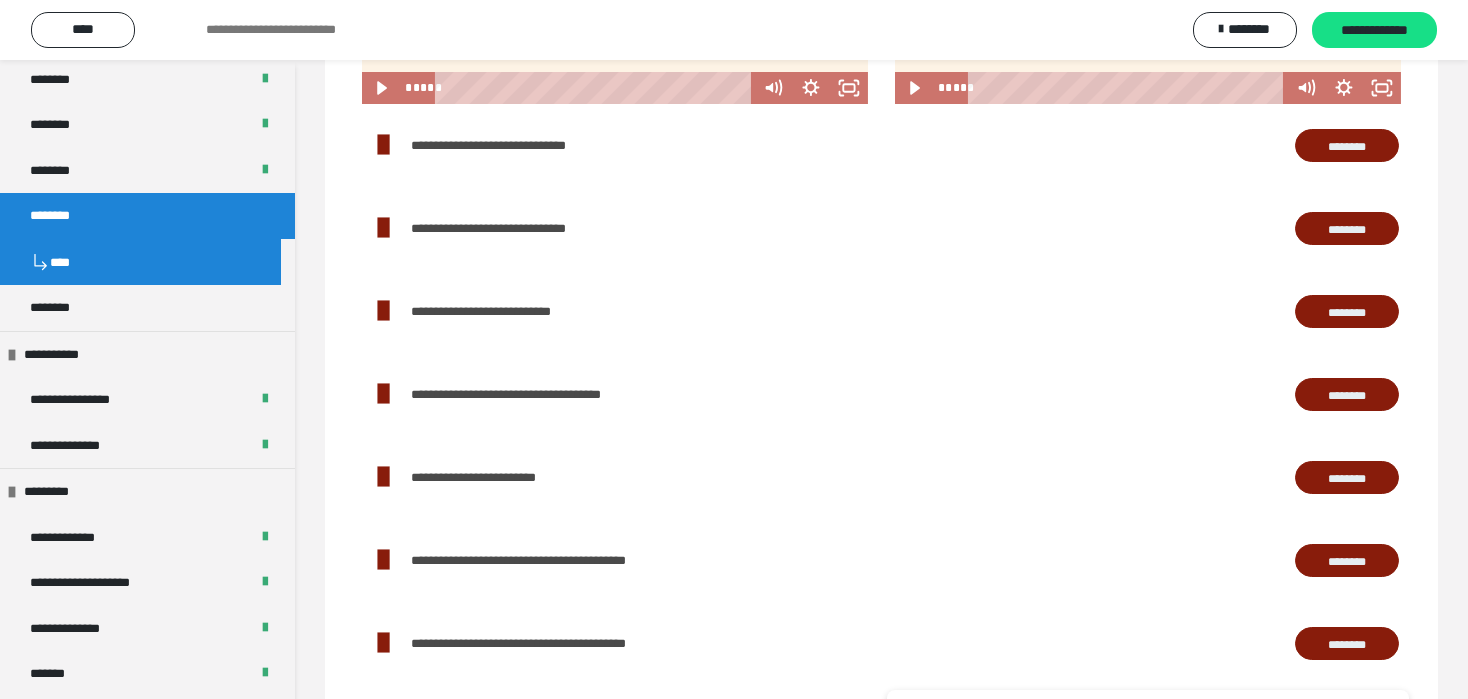 click on "********" at bounding box center [1347, 146] 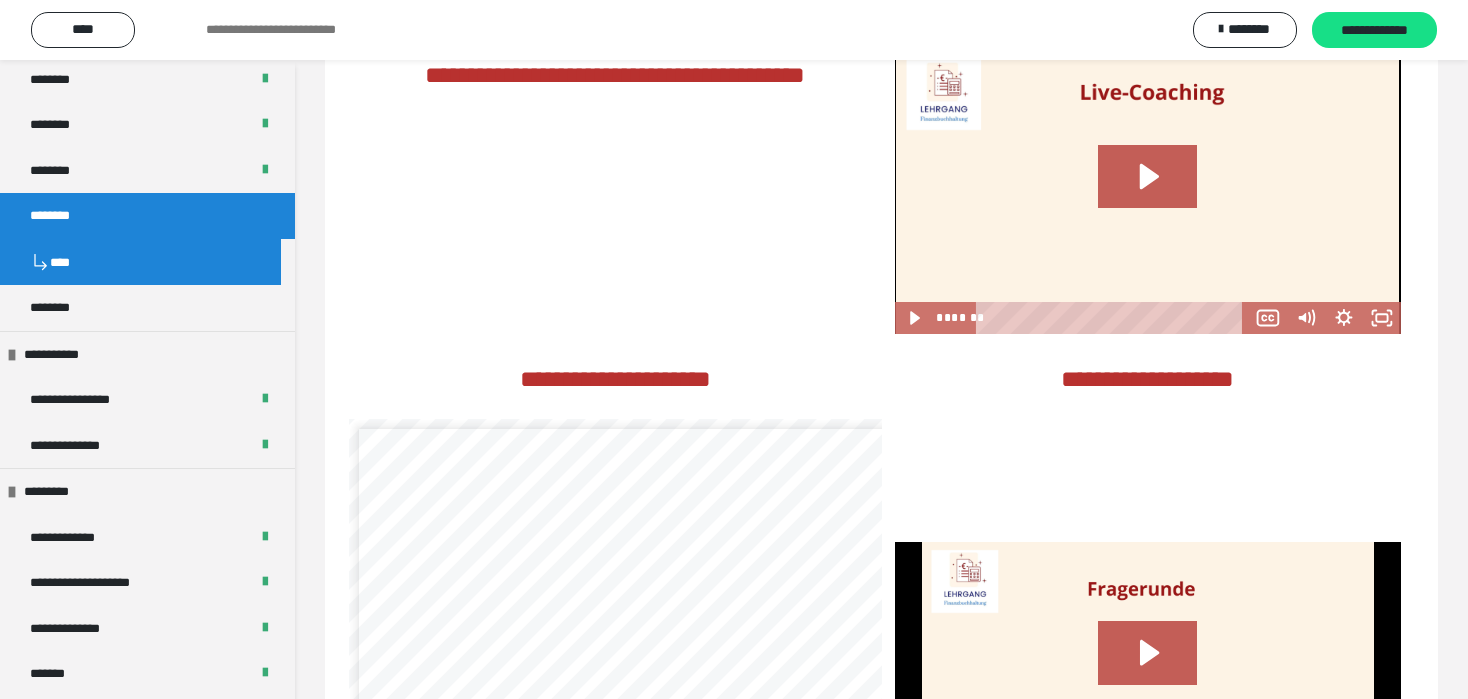 scroll, scrollTop: 3500, scrollLeft: 0, axis: vertical 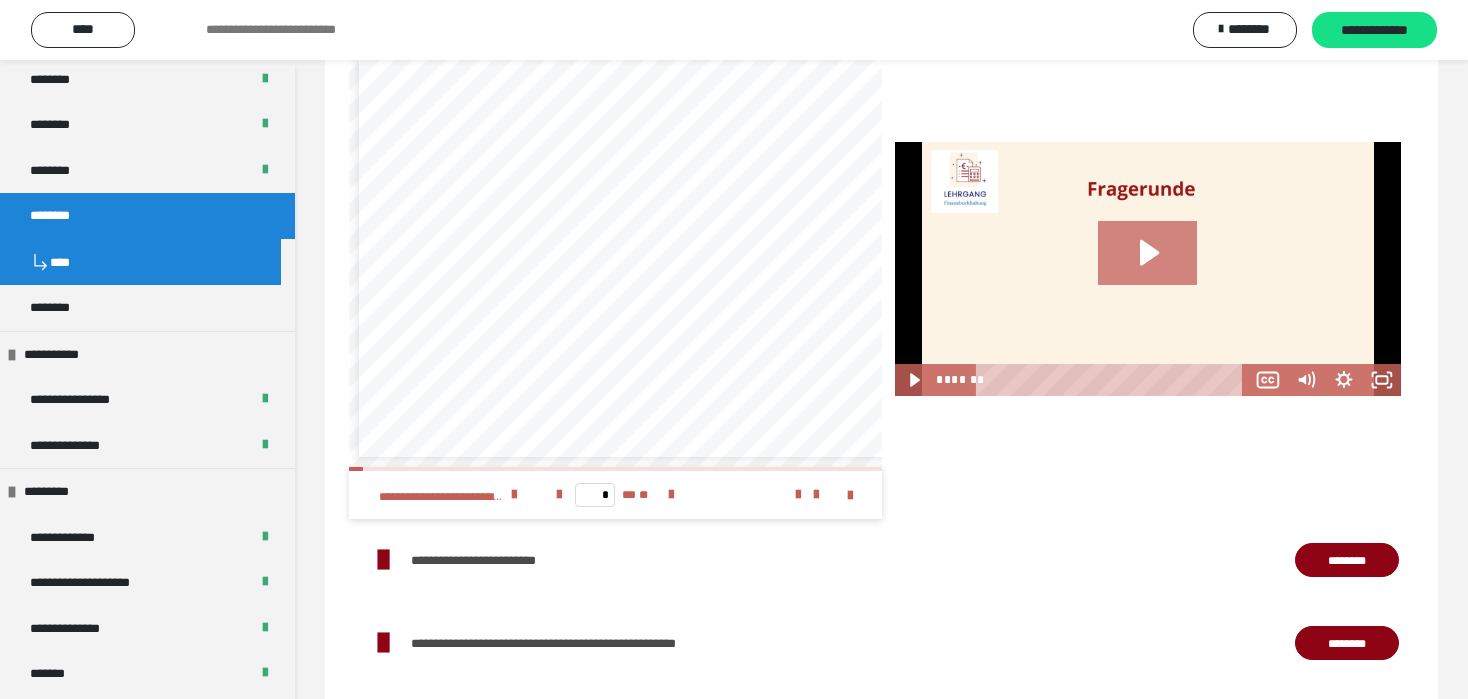 click 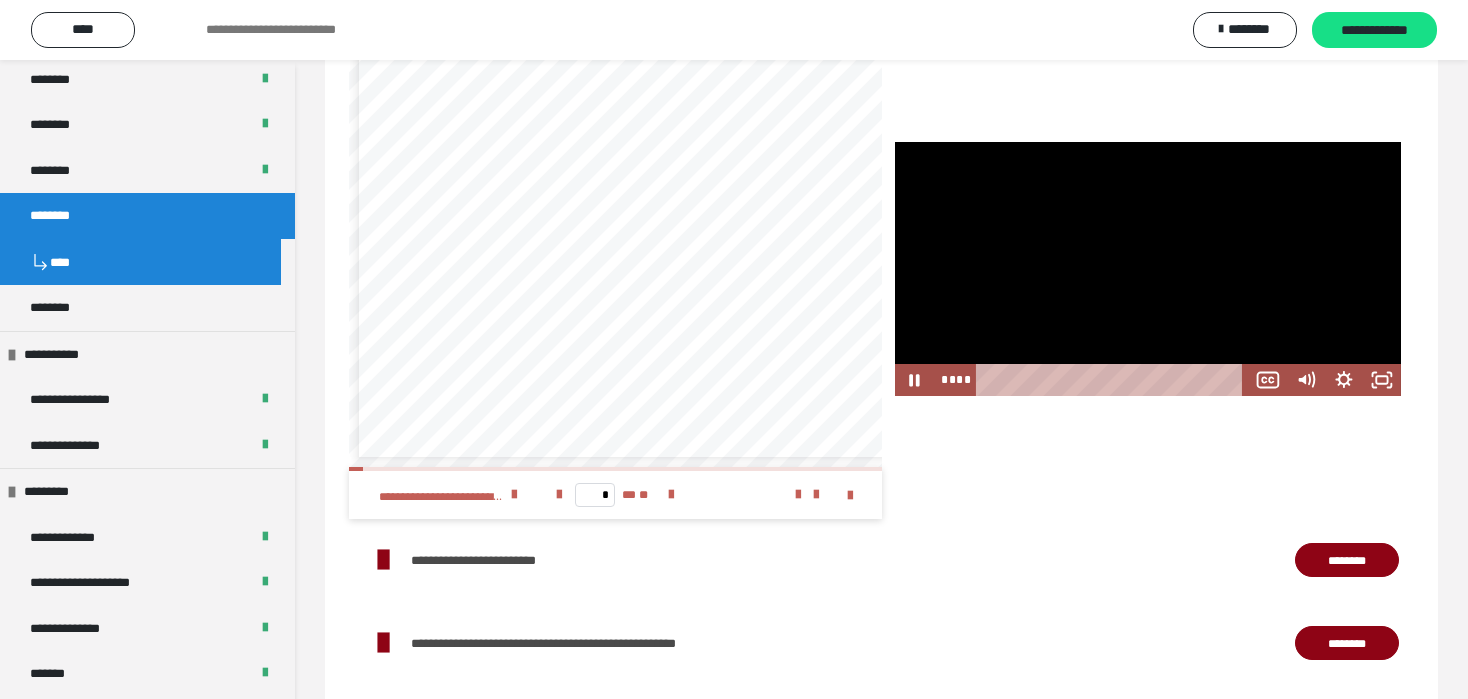 type 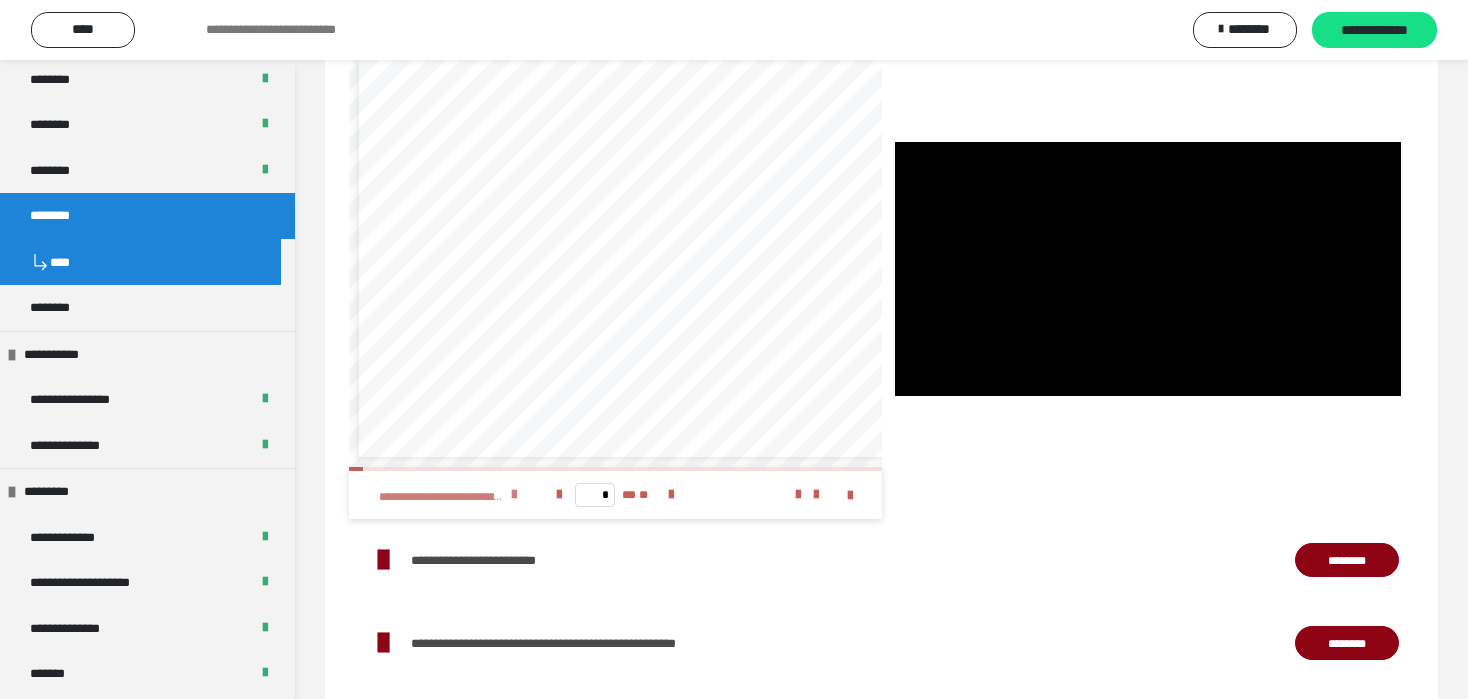 click at bounding box center [514, 495] 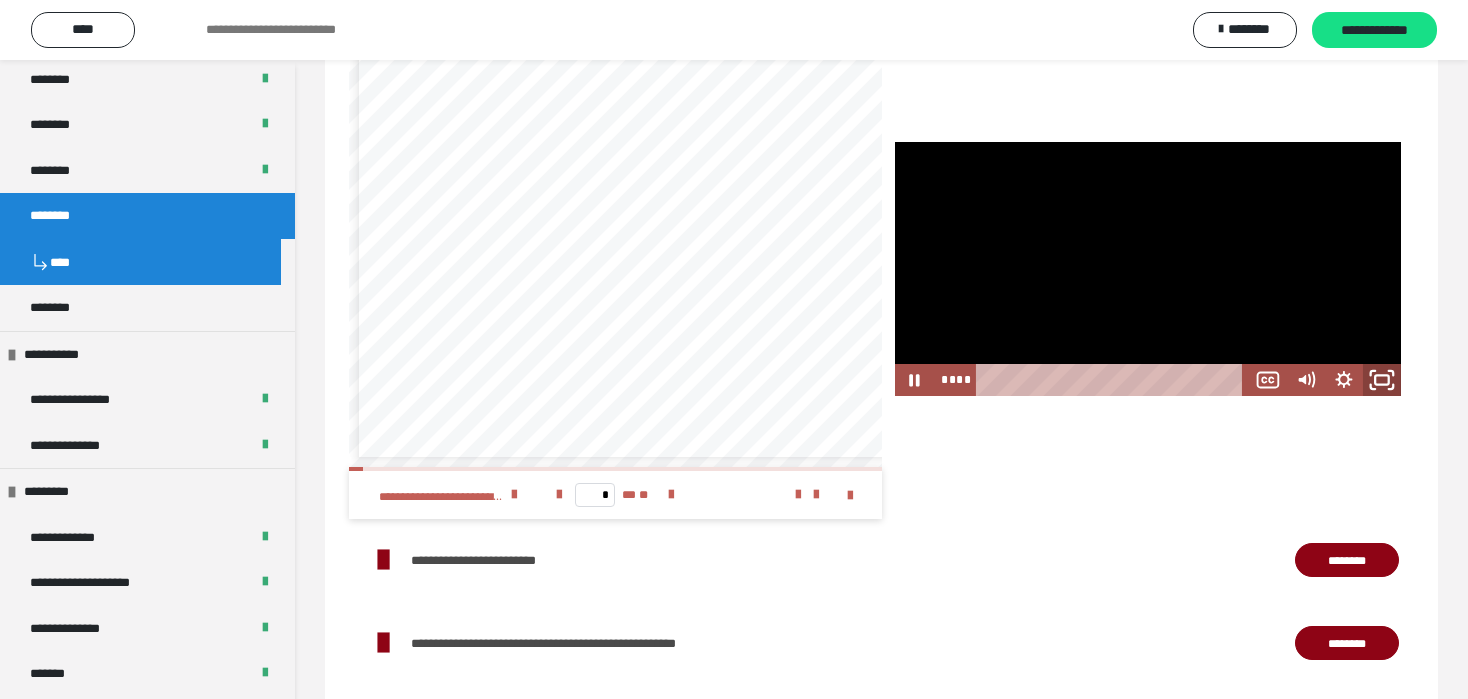 click 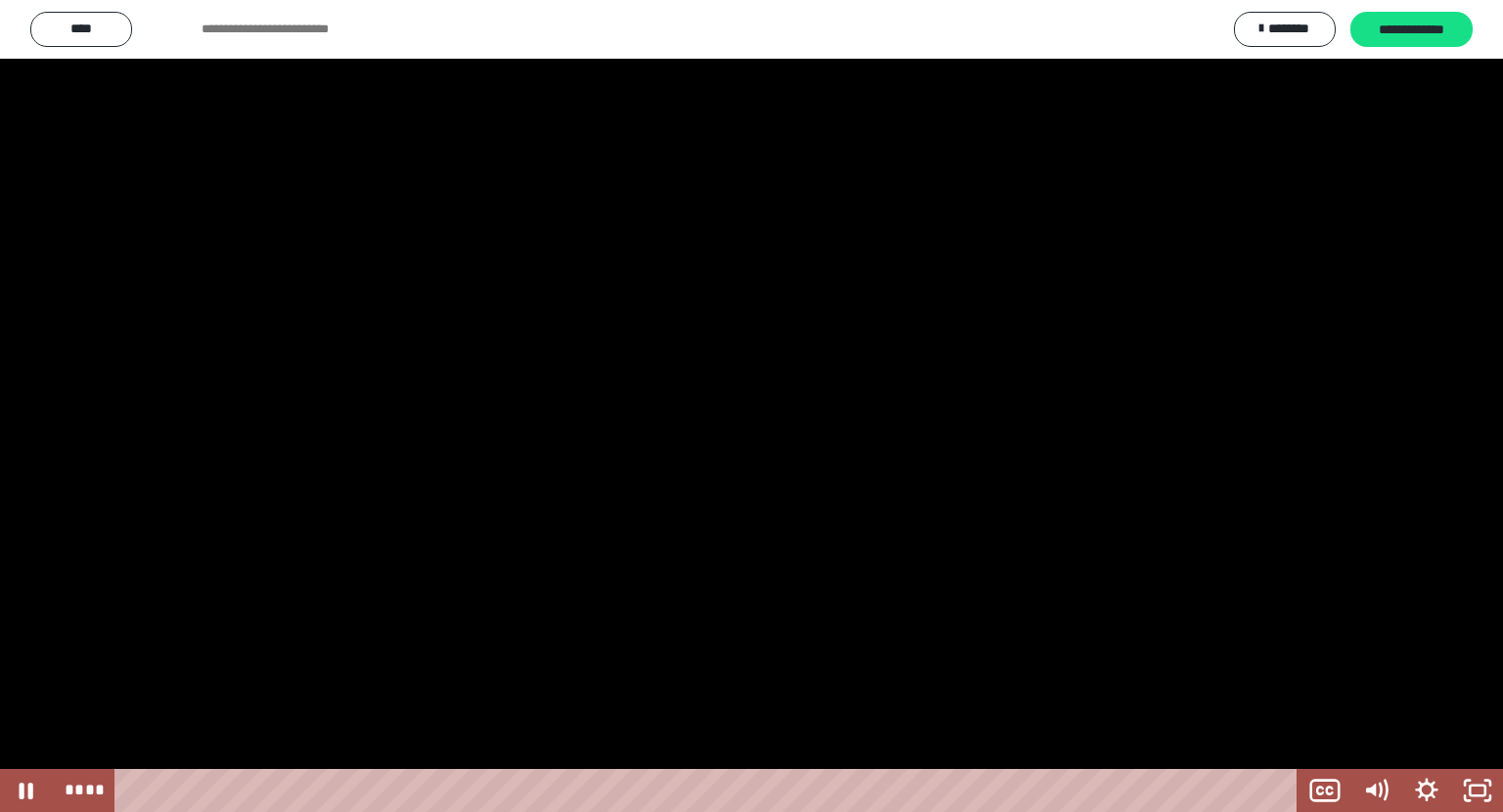 click at bounding box center (752, 406) 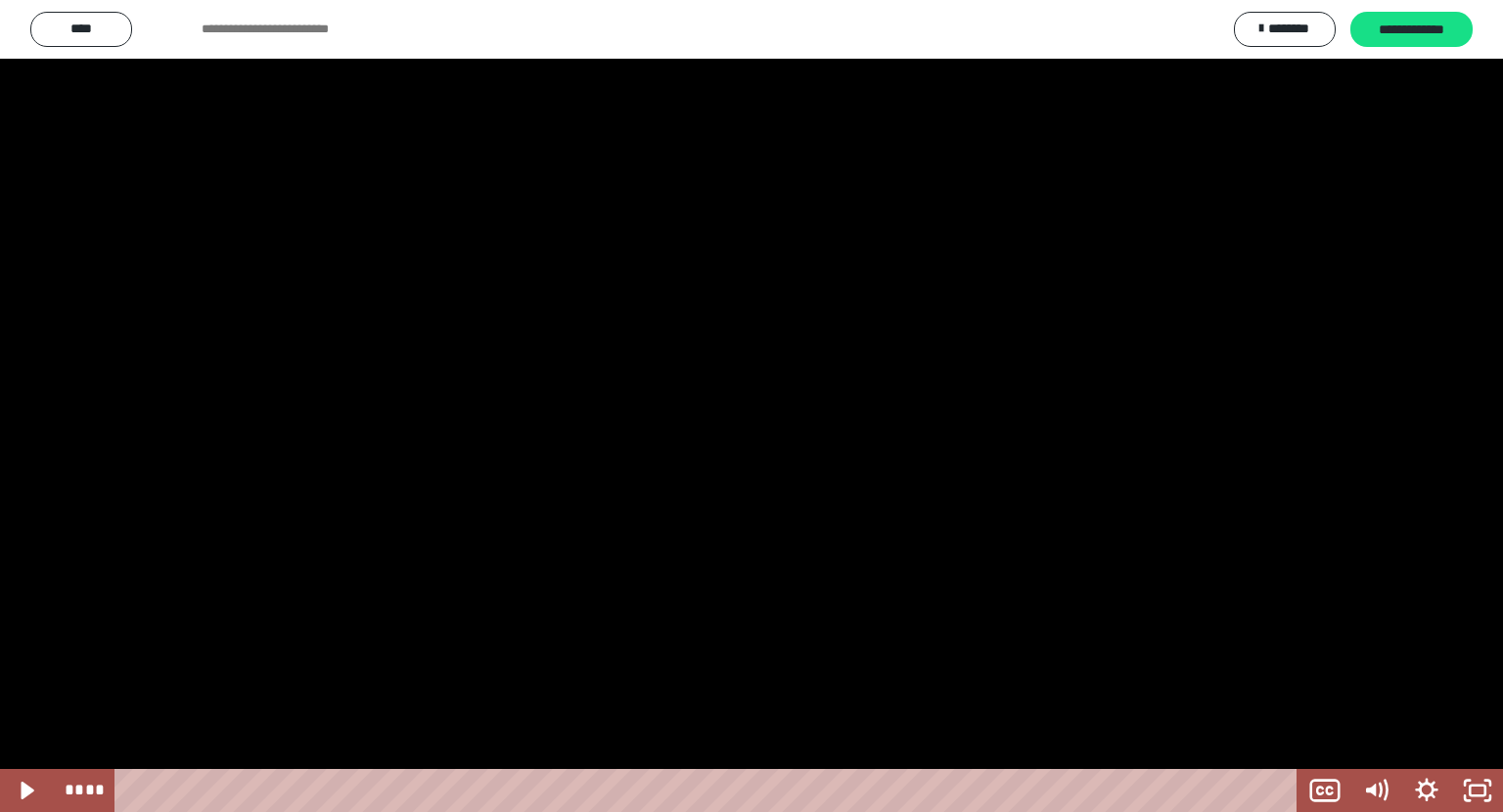 click at bounding box center (752, 406) 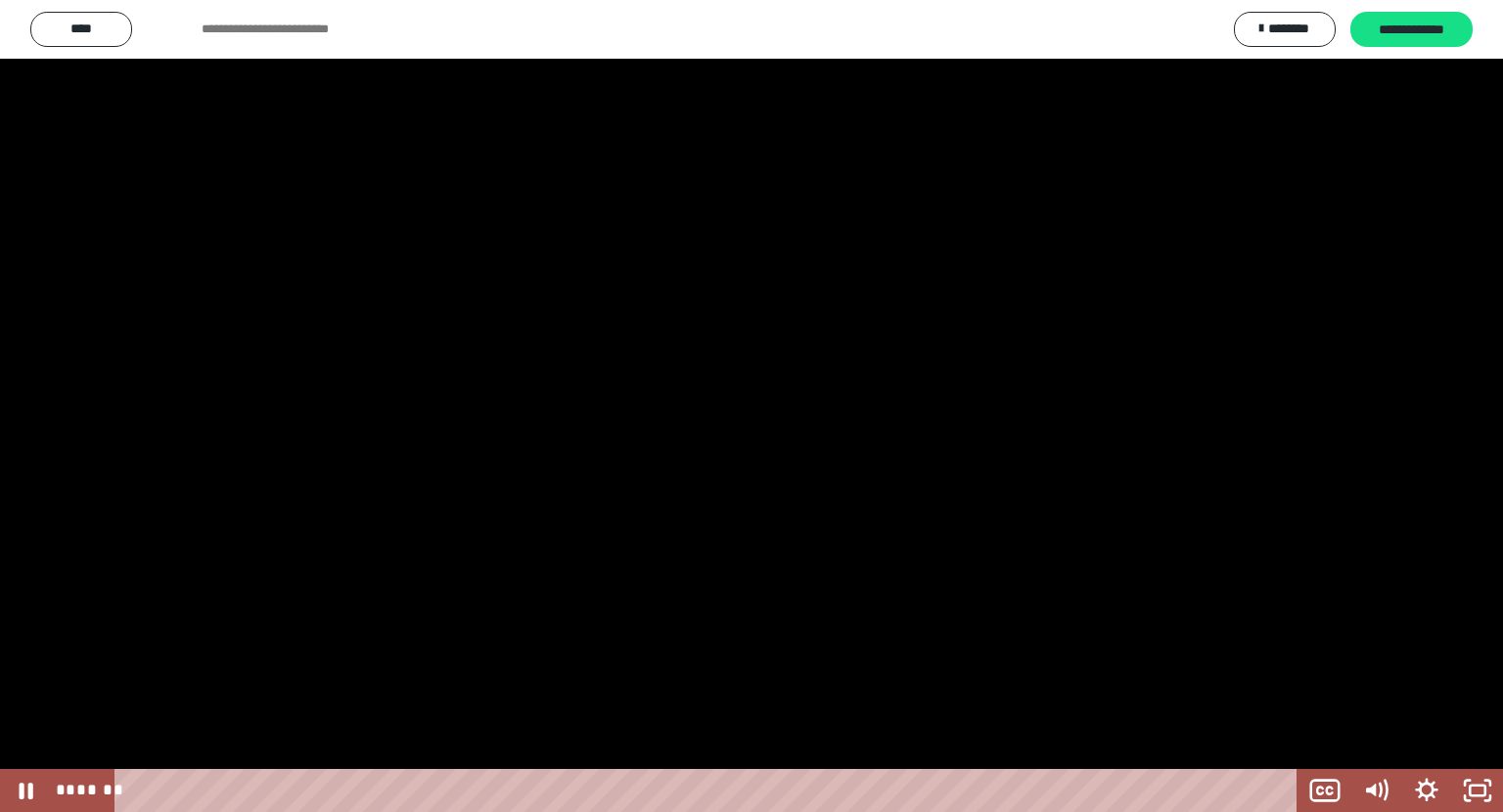 click at bounding box center (752, 406) 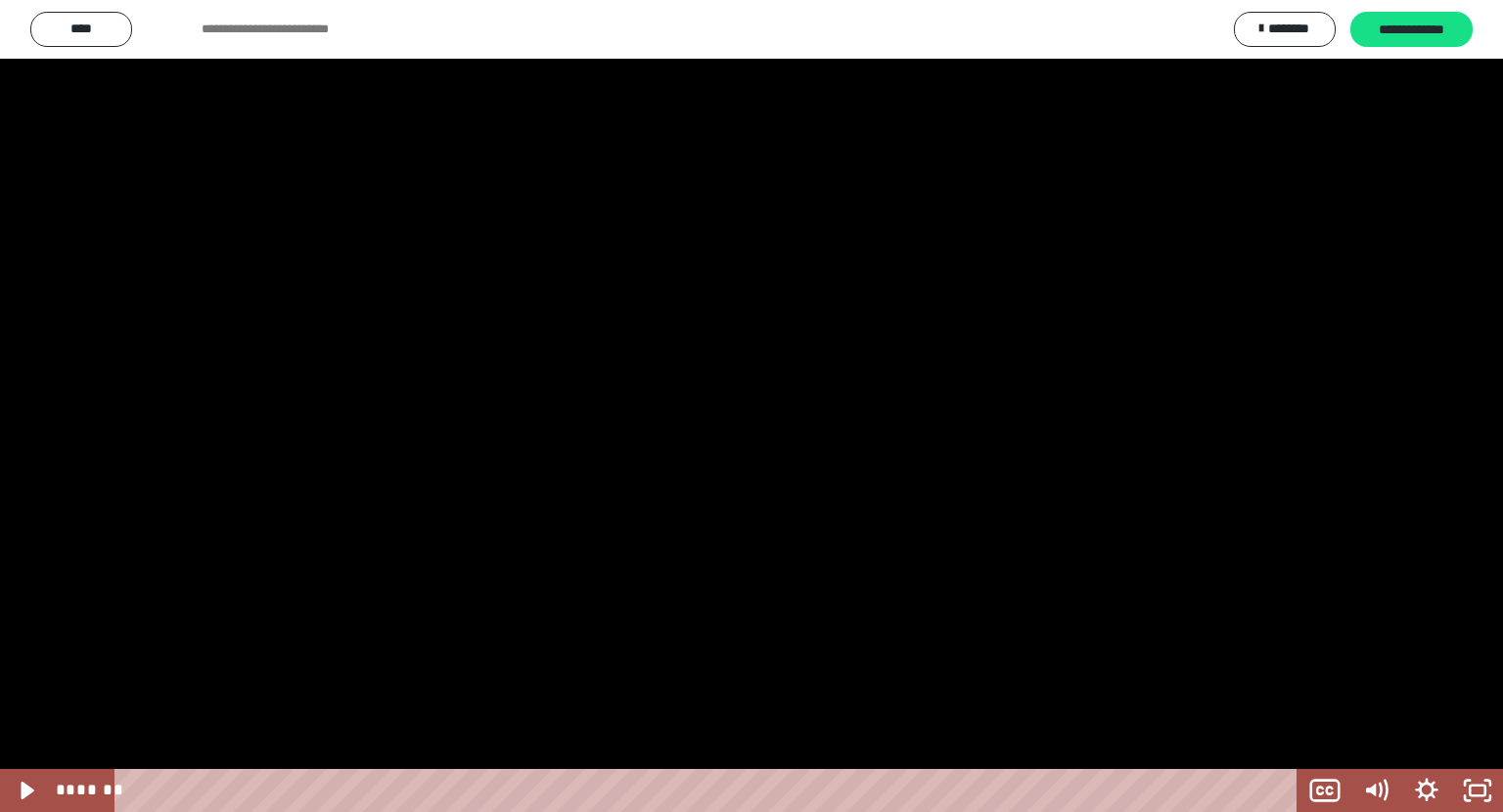 click at bounding box center [752, 406] 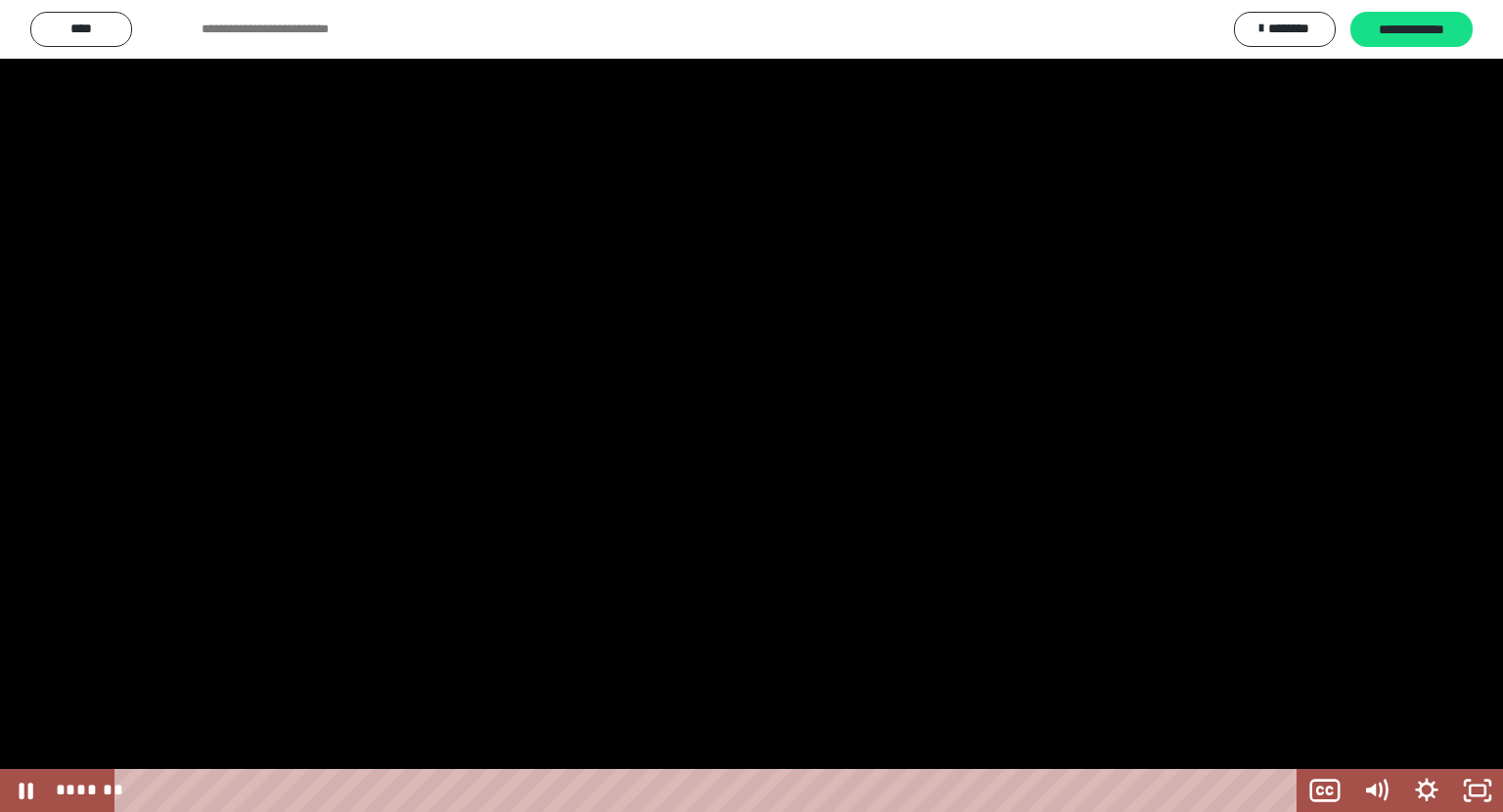 click at bounding box center [752, 406] 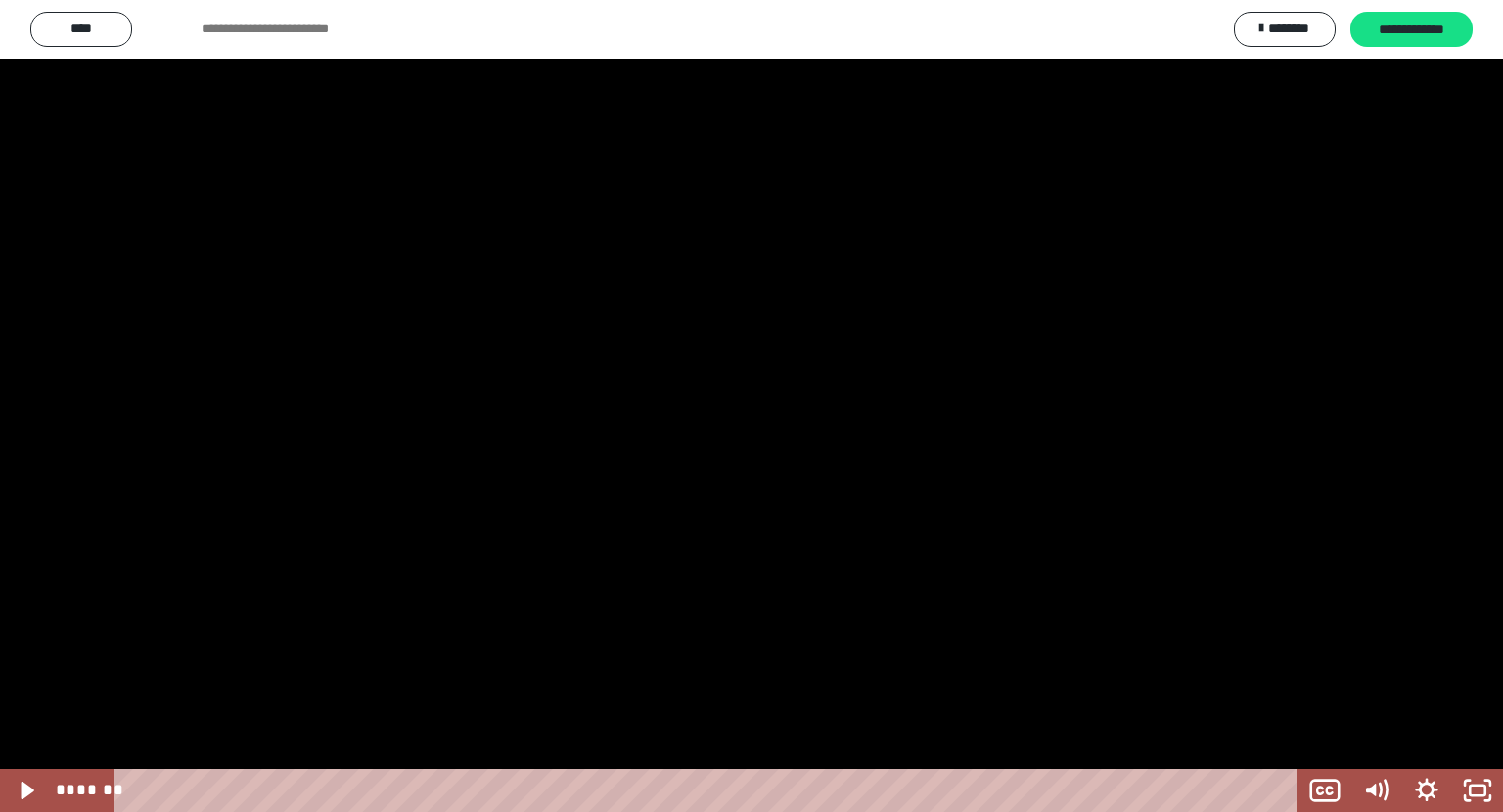 click at bounding box center (752, 406) 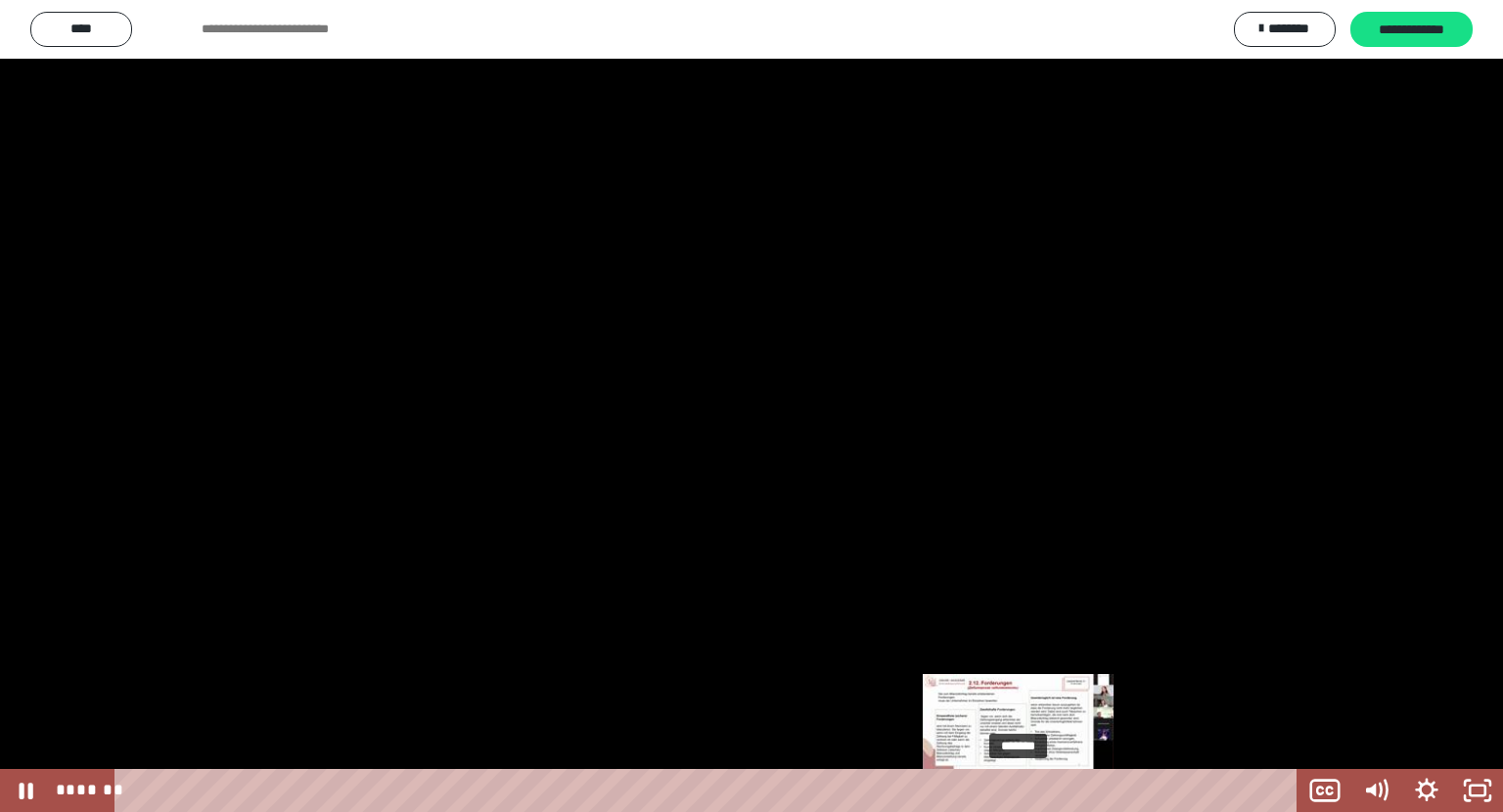 click on "*******" at bounding box center [709, 790] 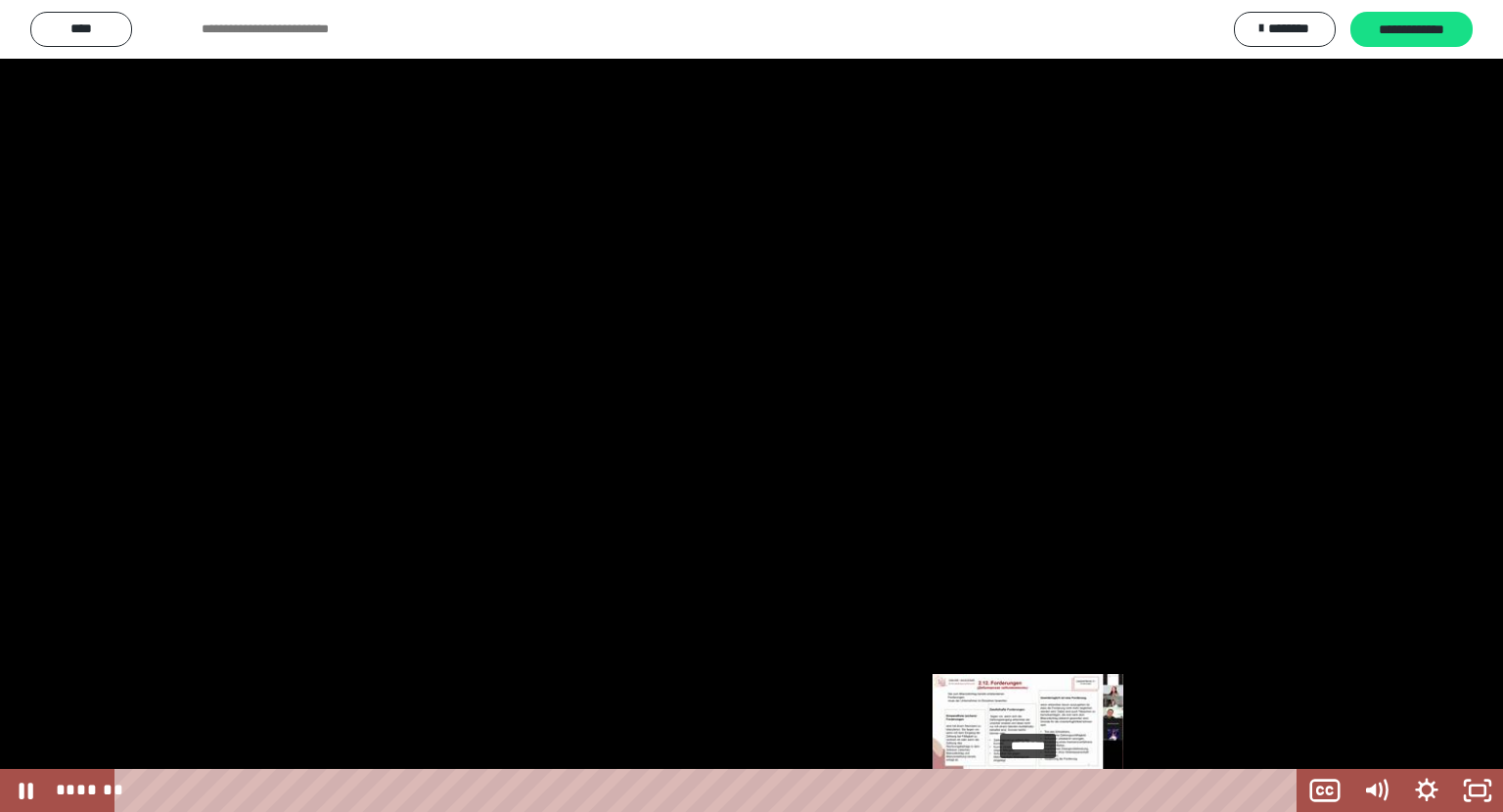 click on "*******" at bounding box center [709, 790] 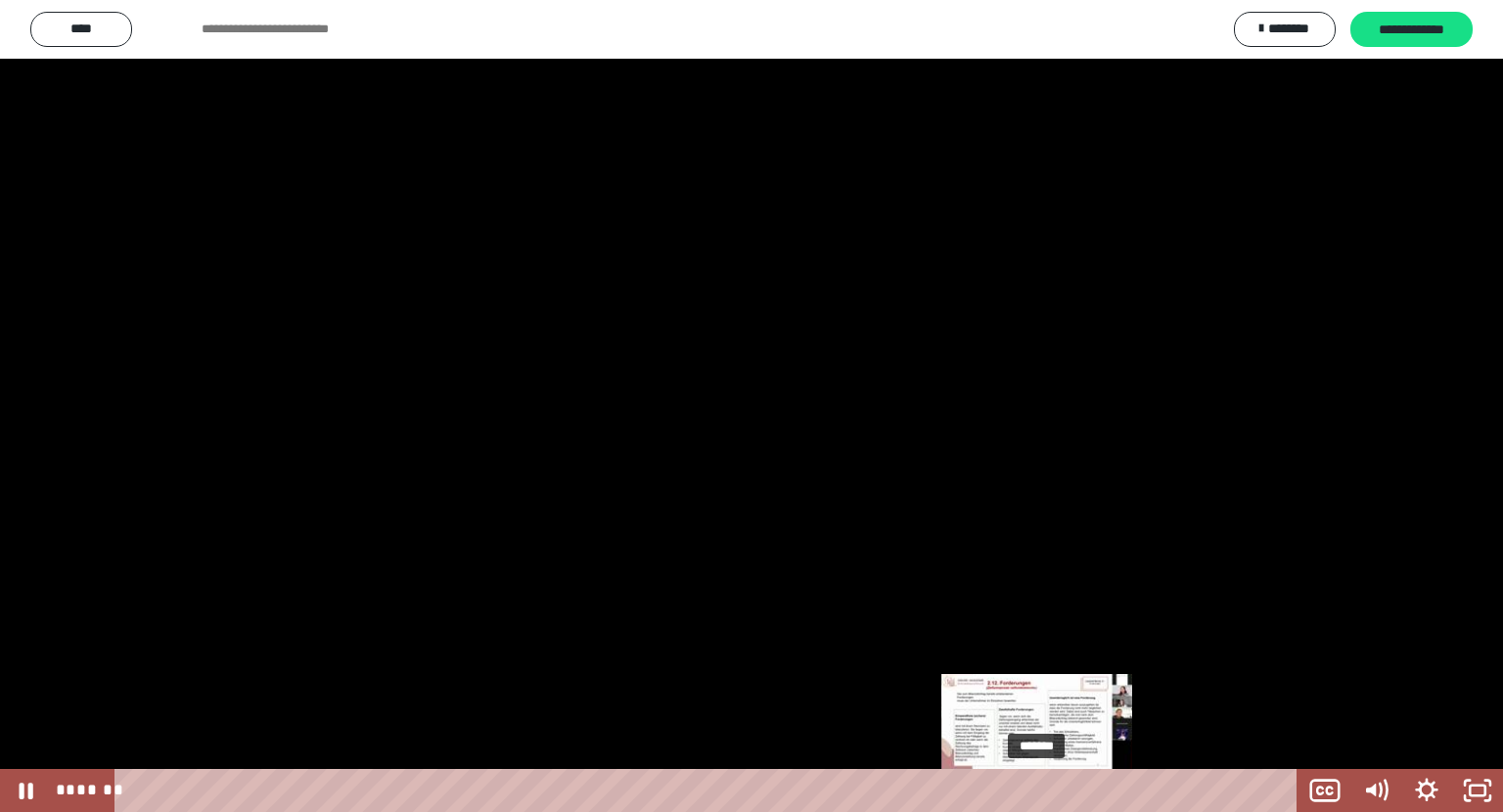 click on "*******" at bounding box center [709, 790] 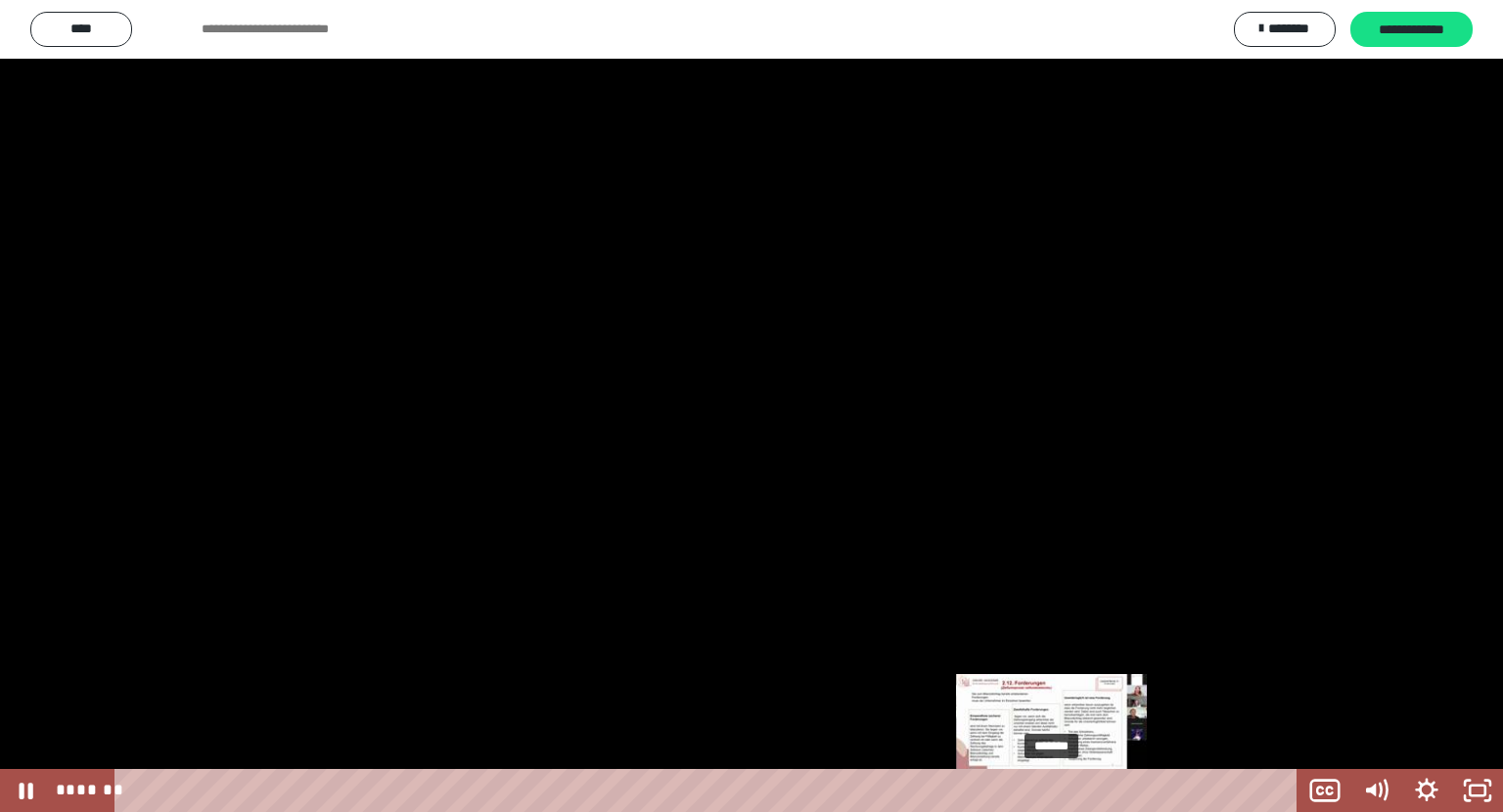 click on "*******" at bounding box center (709, 790) 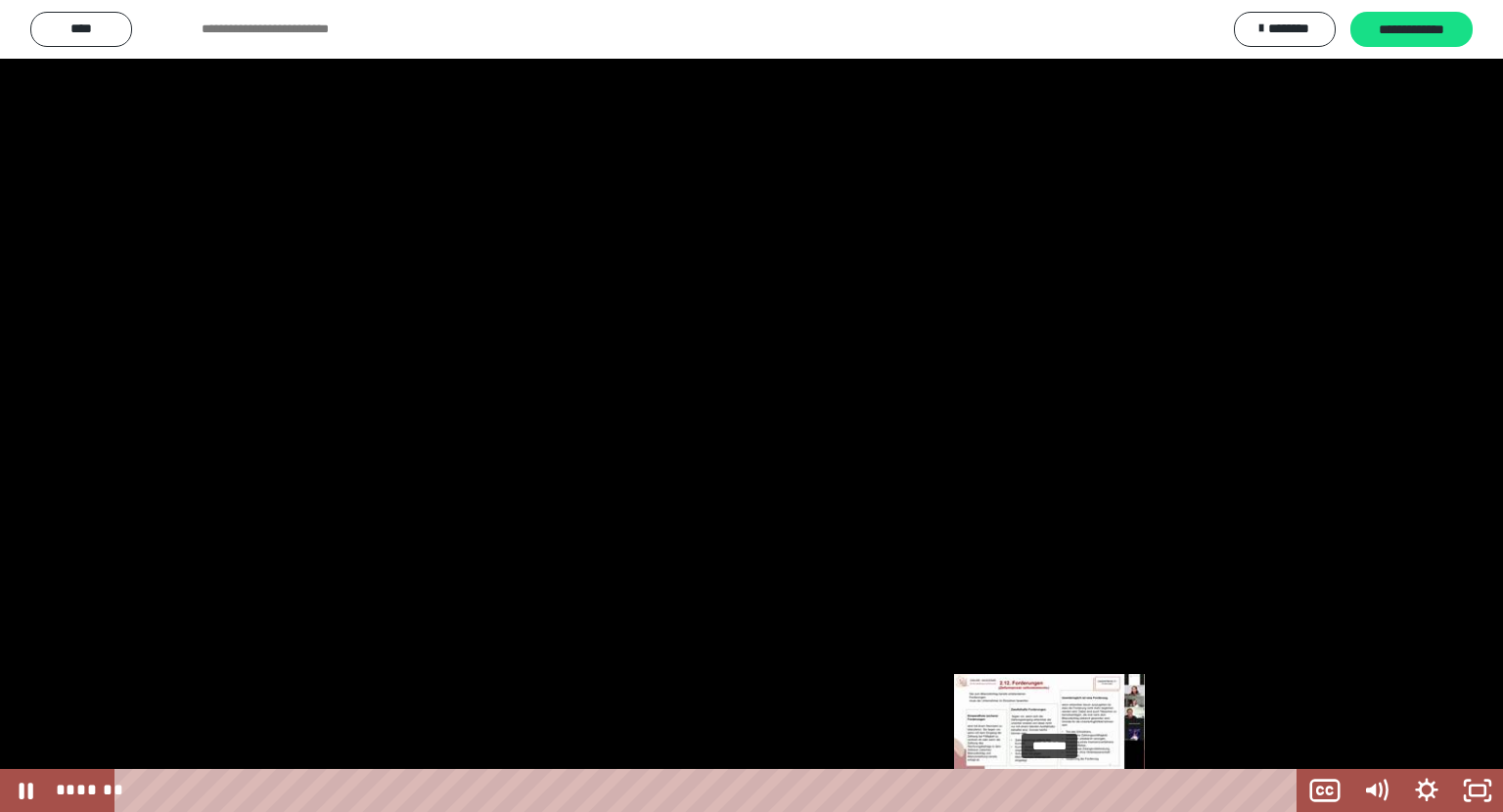 click at bounding box center (1049, 790) 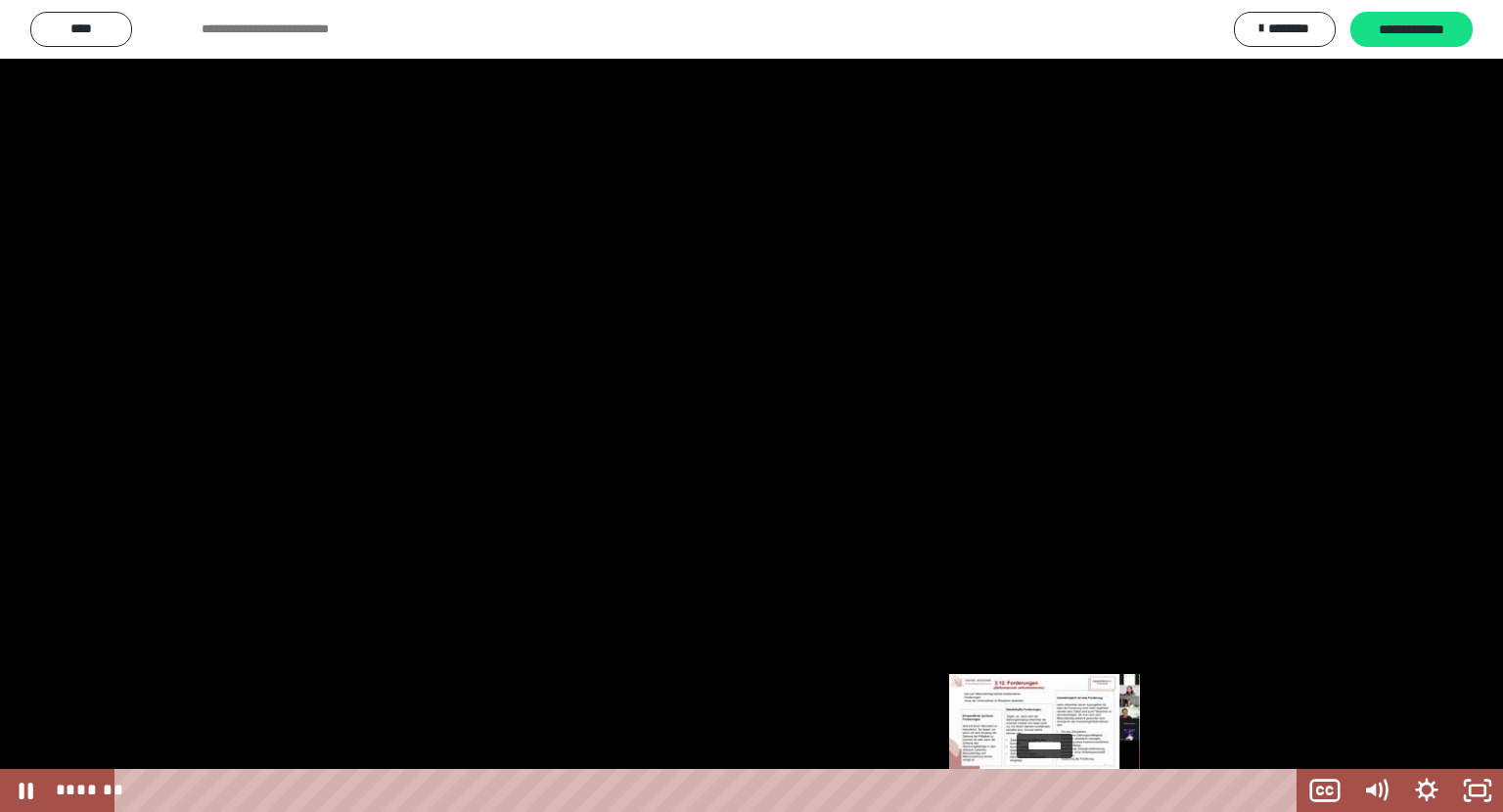 click at bounding box center [1044, 790] 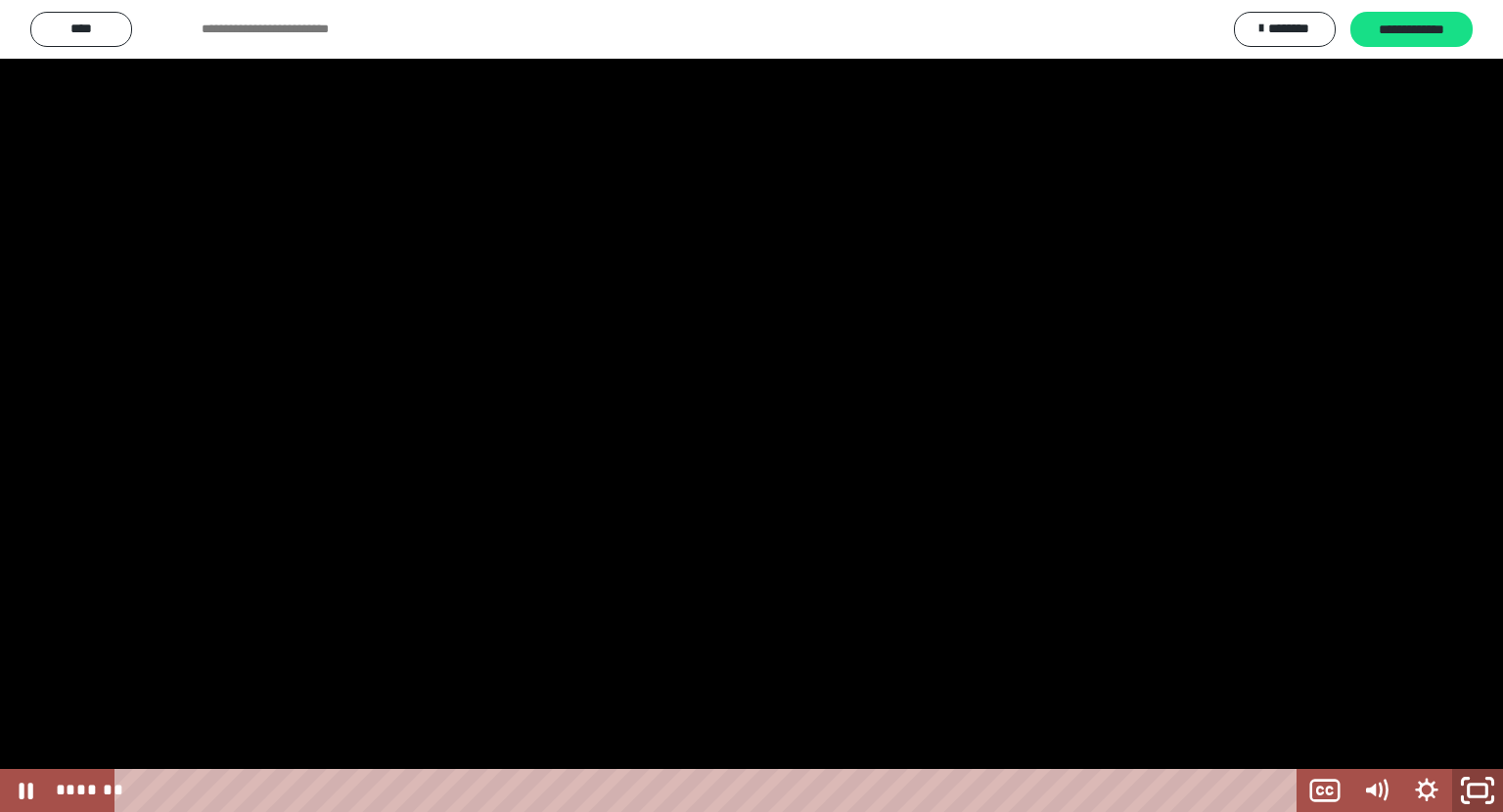 click 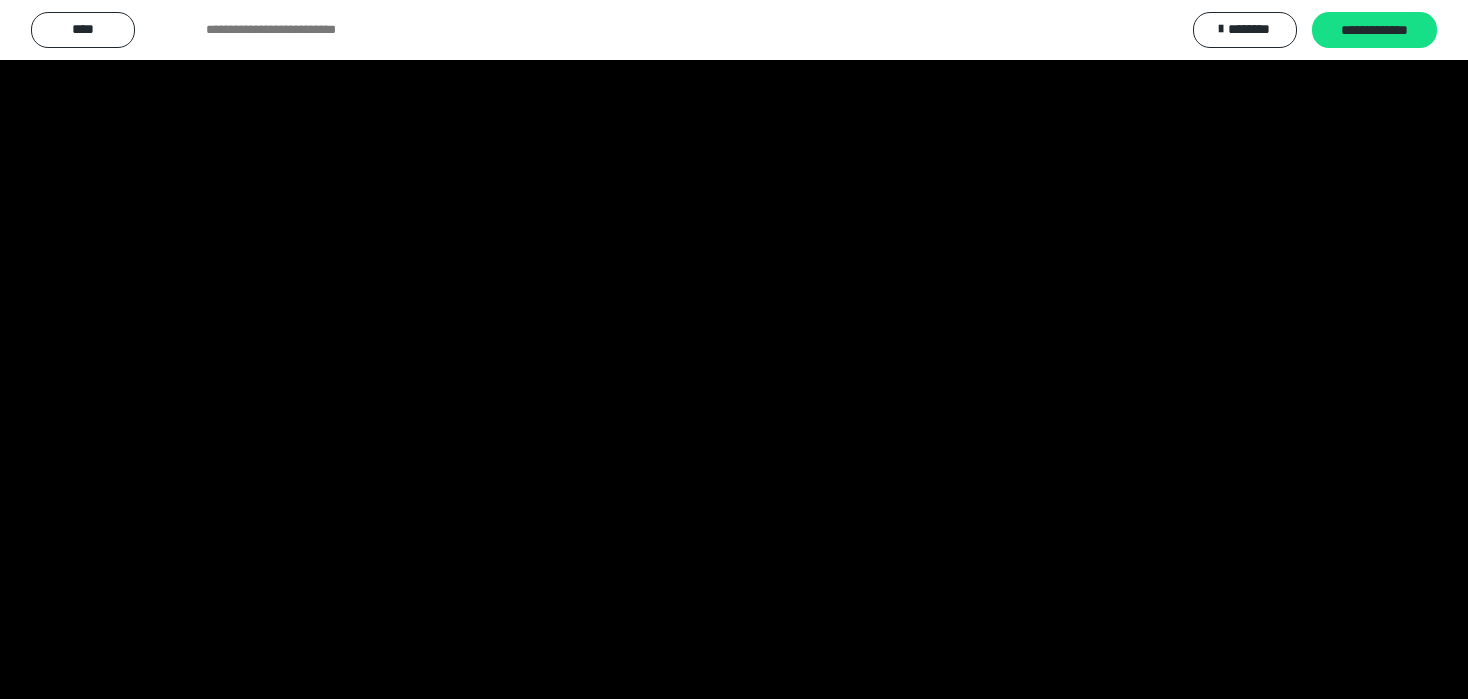 scroll, scrollTop: 32, scrollLeft: 0, axis: vertical 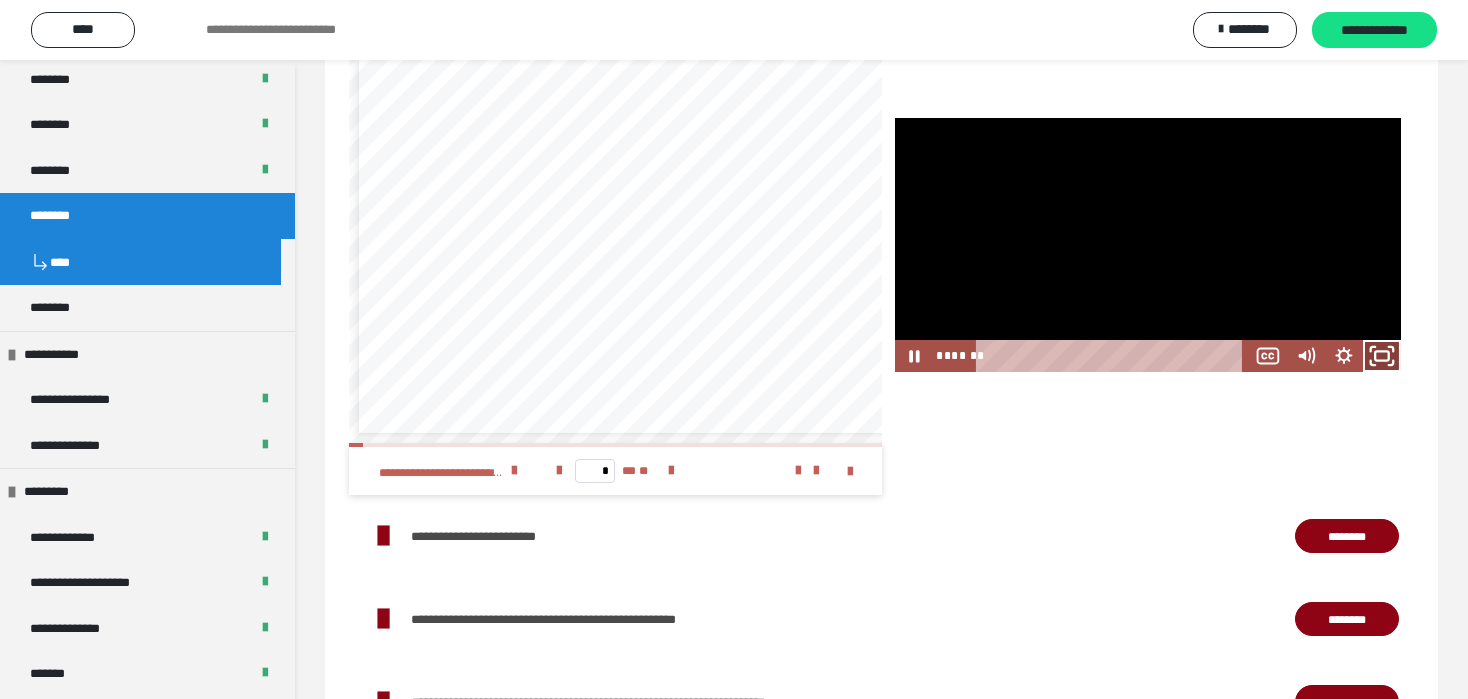 click 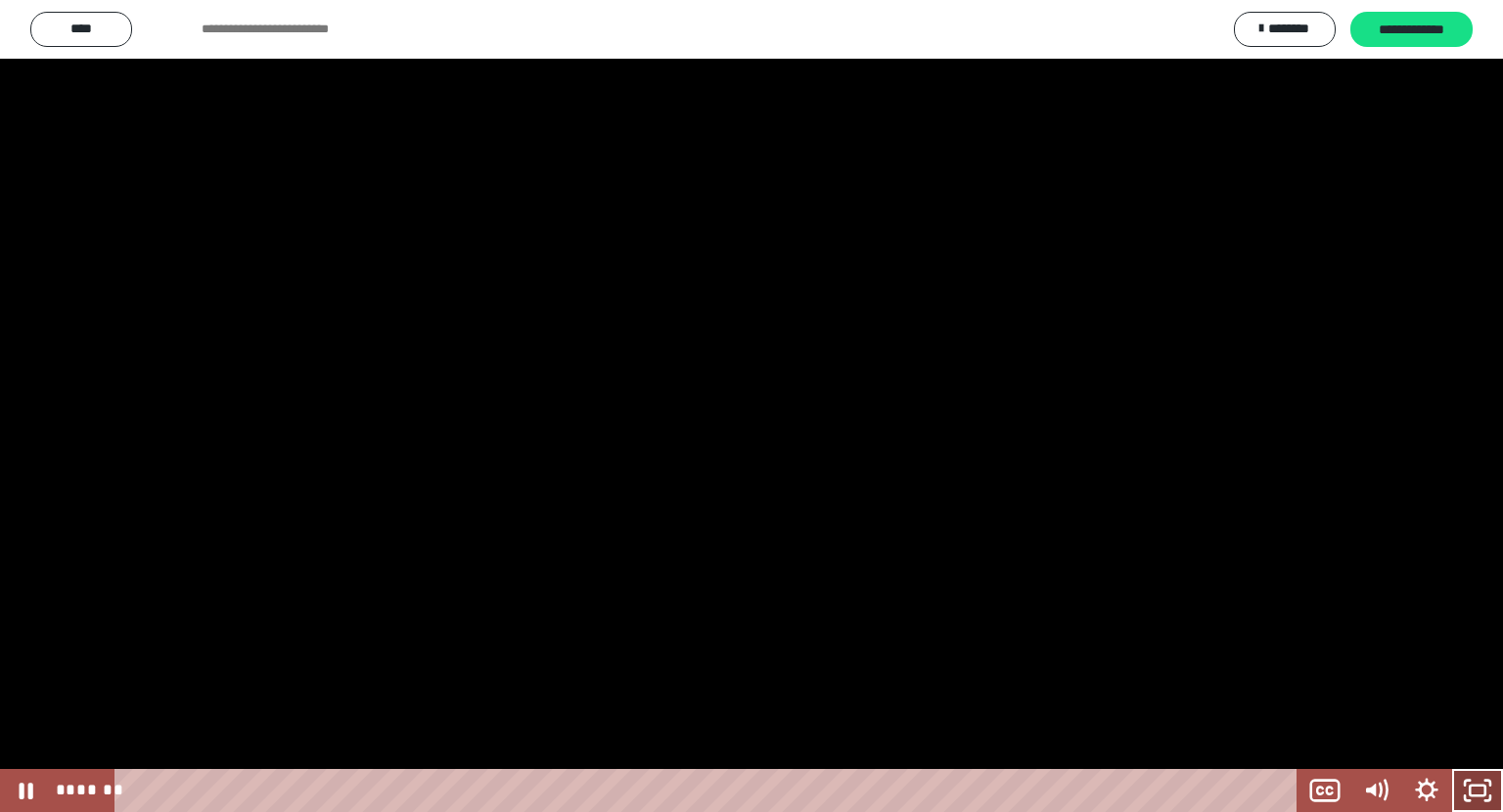 click 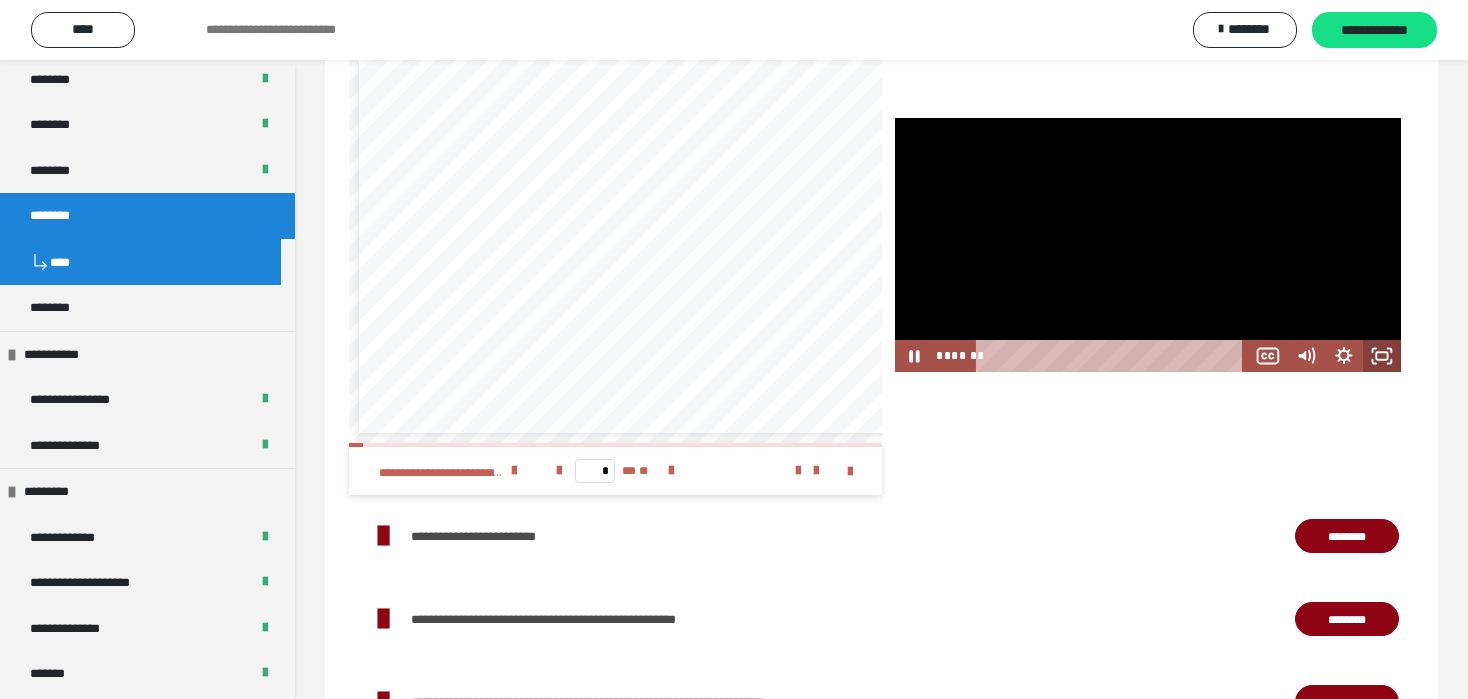 click 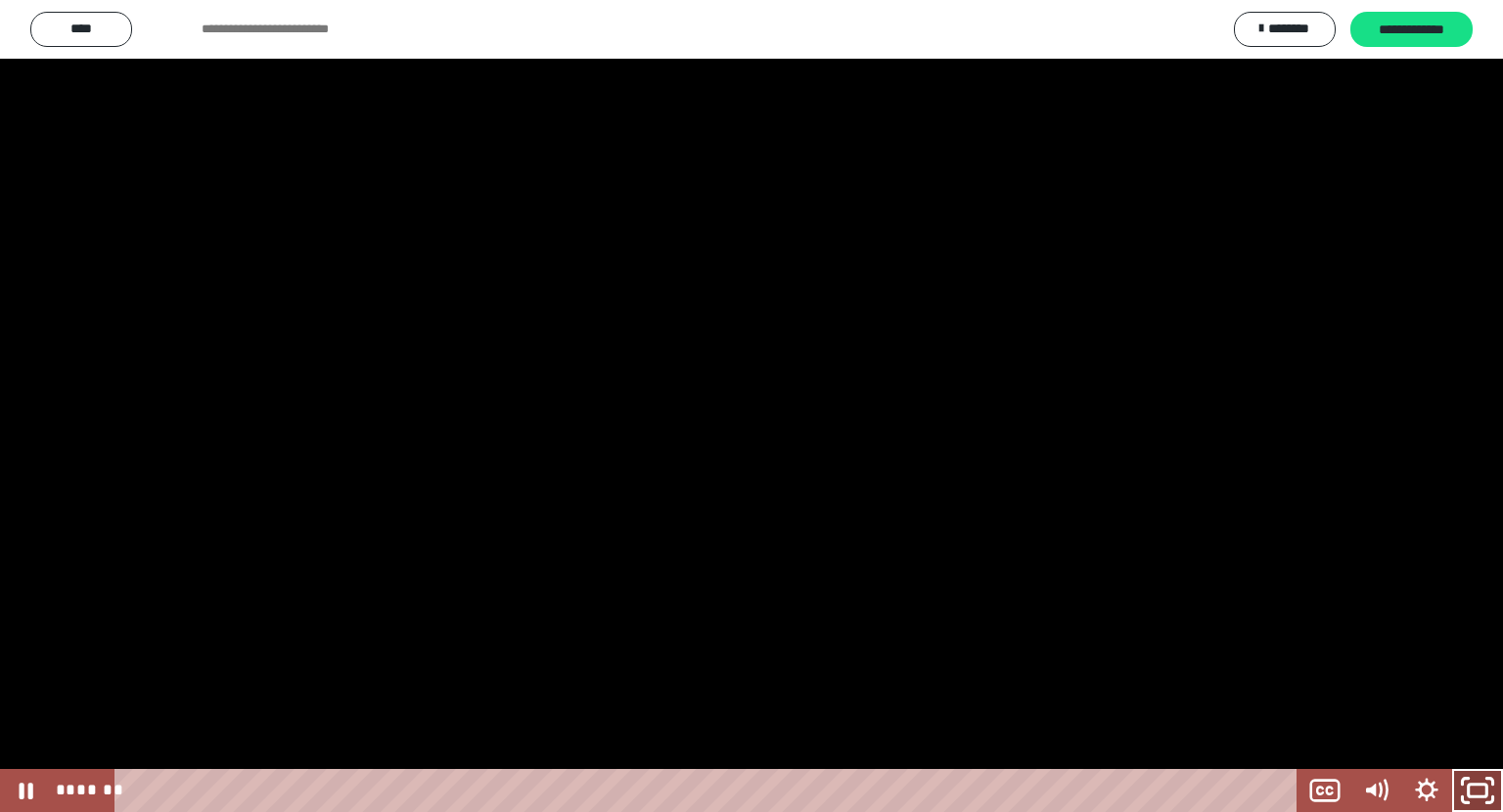 click 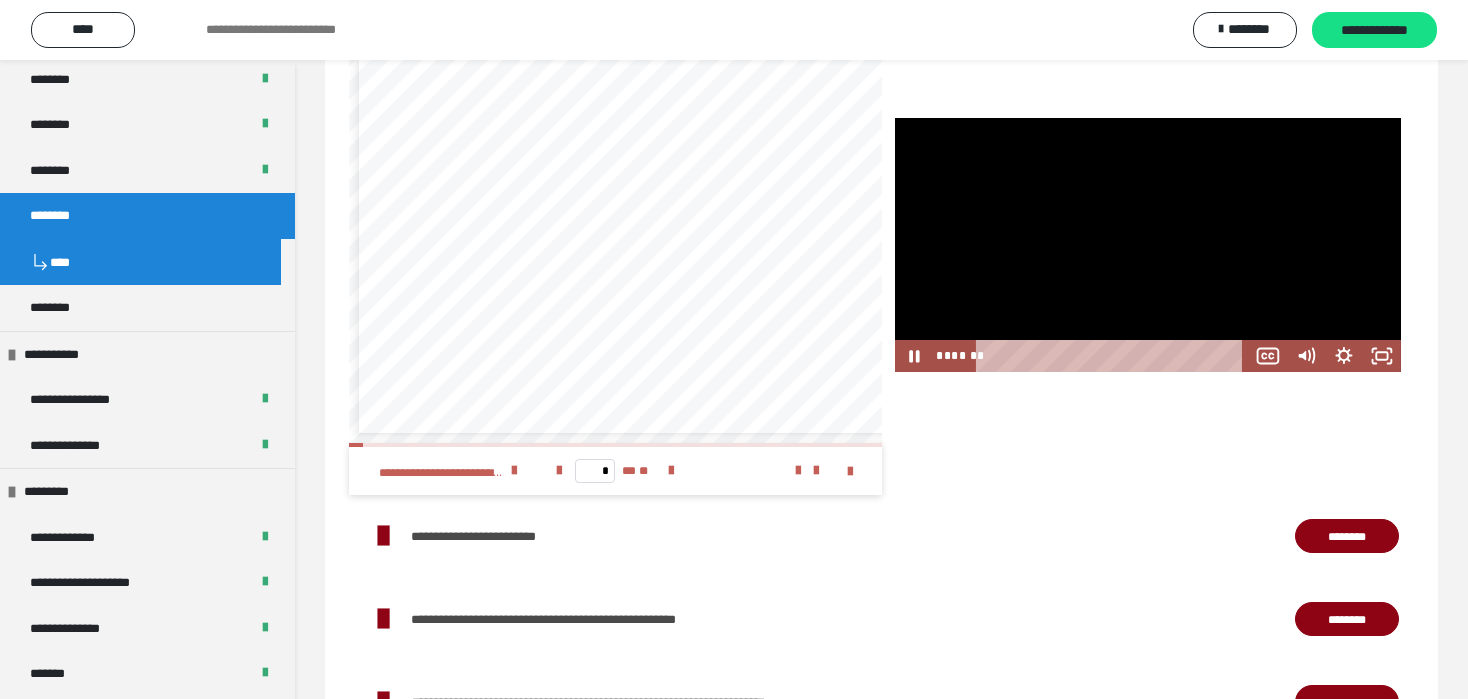 click at bounding box center (1148, 245) 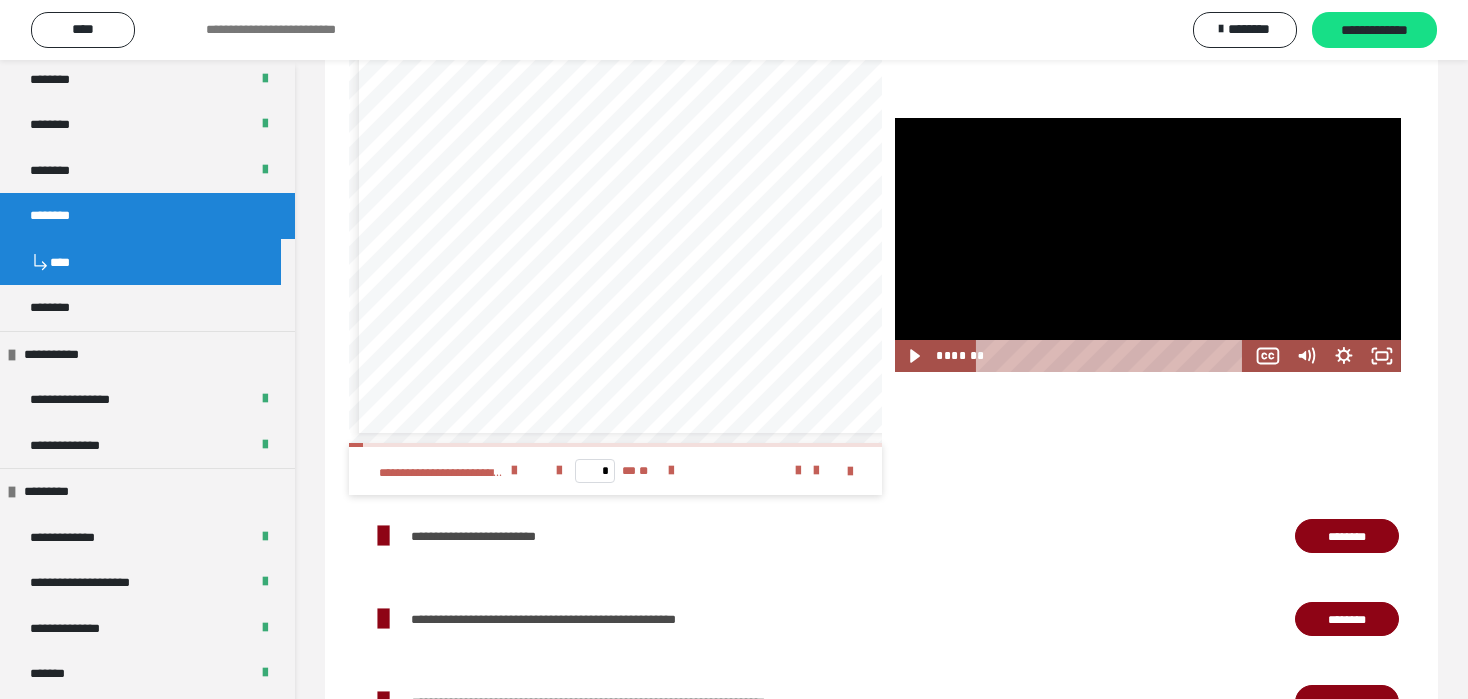 click at bounding box center [1148, 245] 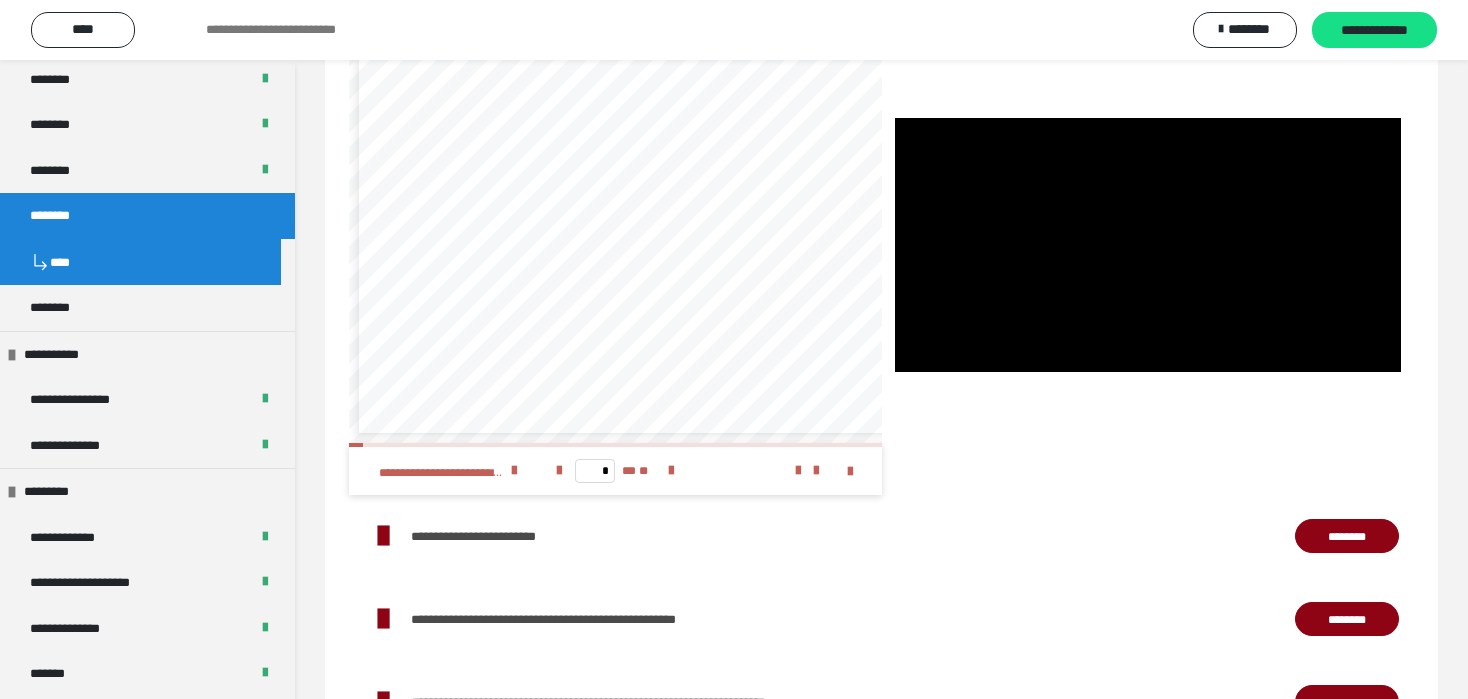 scroll, scrollTop: 32, scrollLeft: 0, axis: vertical 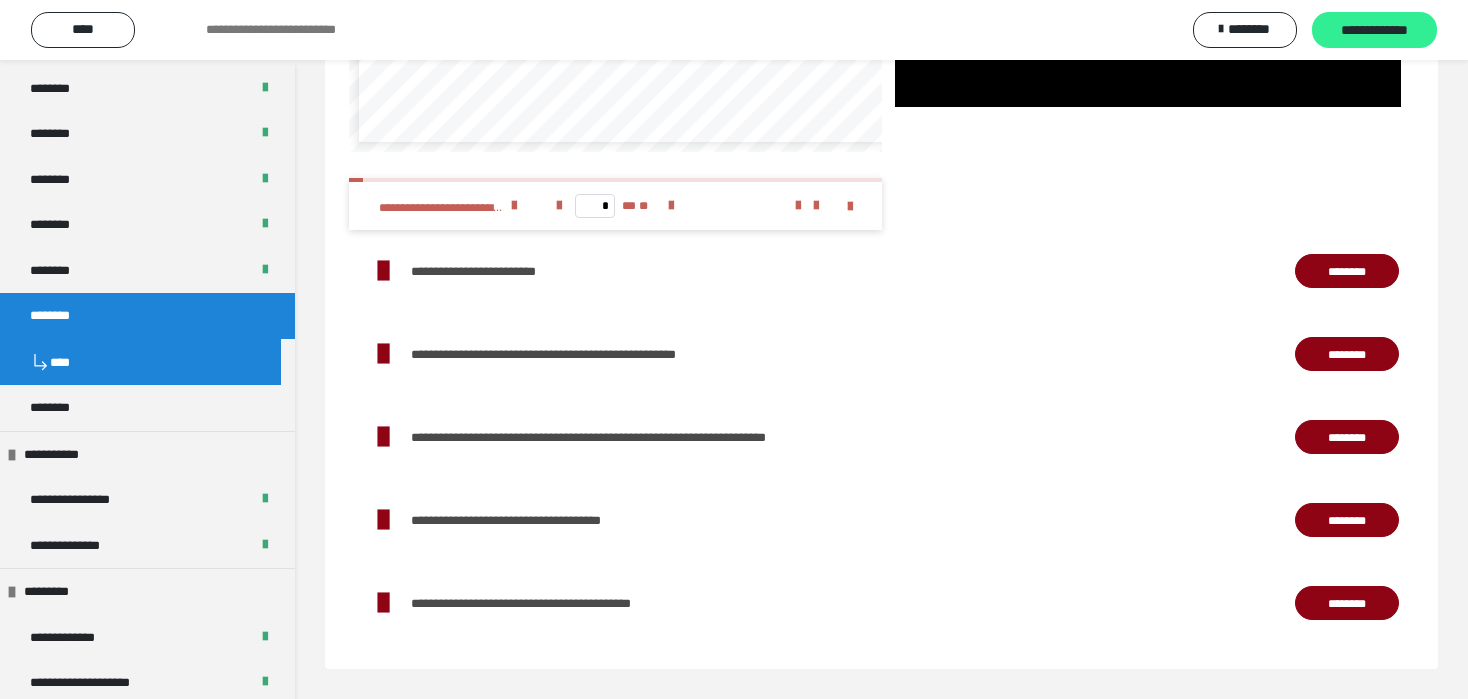 click on "**********" at bounding box center (1374, 31) 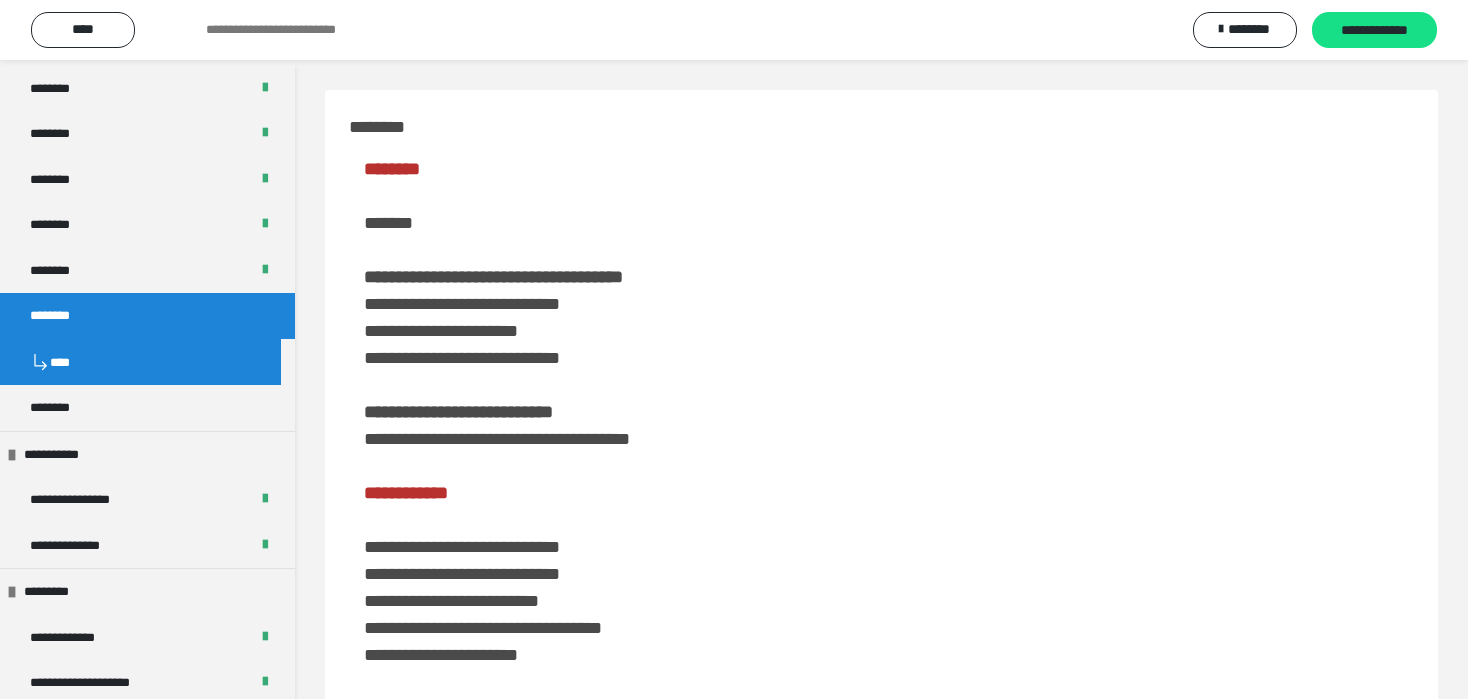 scroll, scrollTop: 7, scrollLeft: 0, axis: vertical 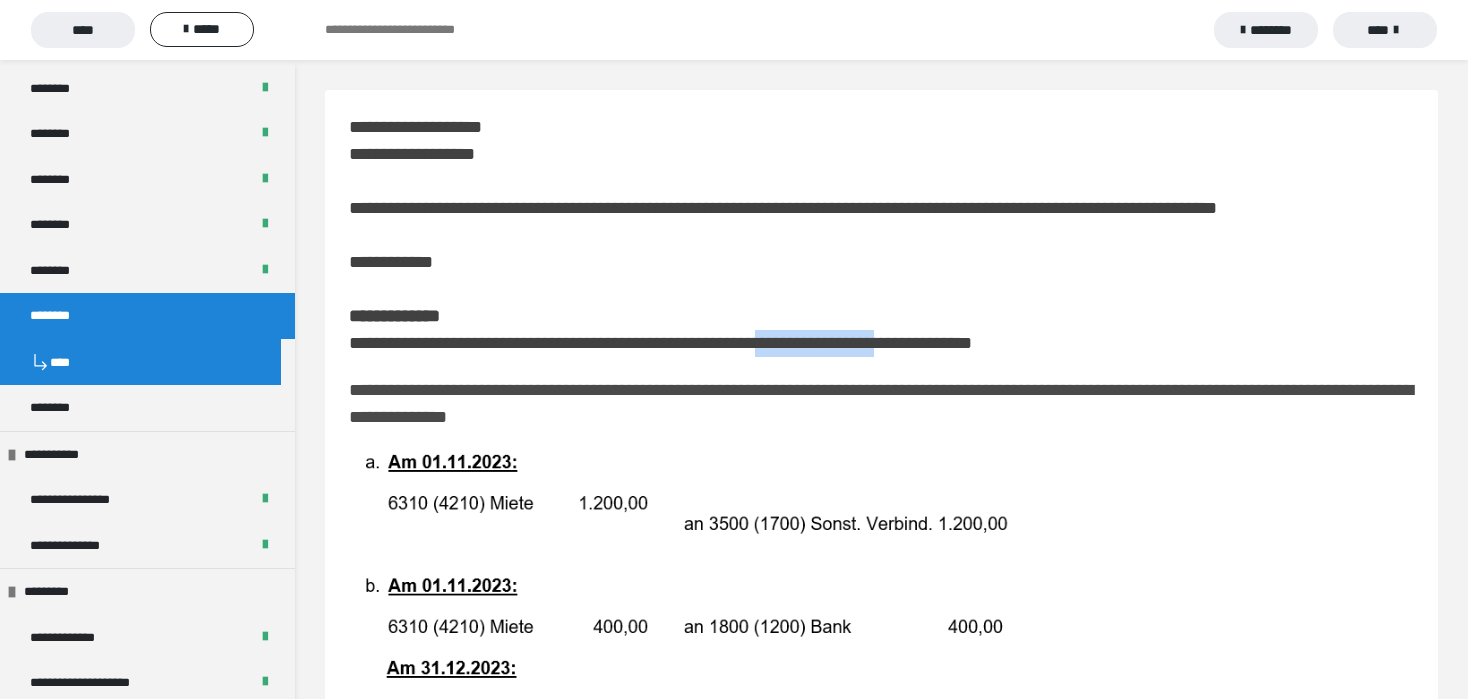 drag, startPoint x: 851, startPoint y: 349, endPoint x: 987, endPoint y: 336, distance: 136.6199 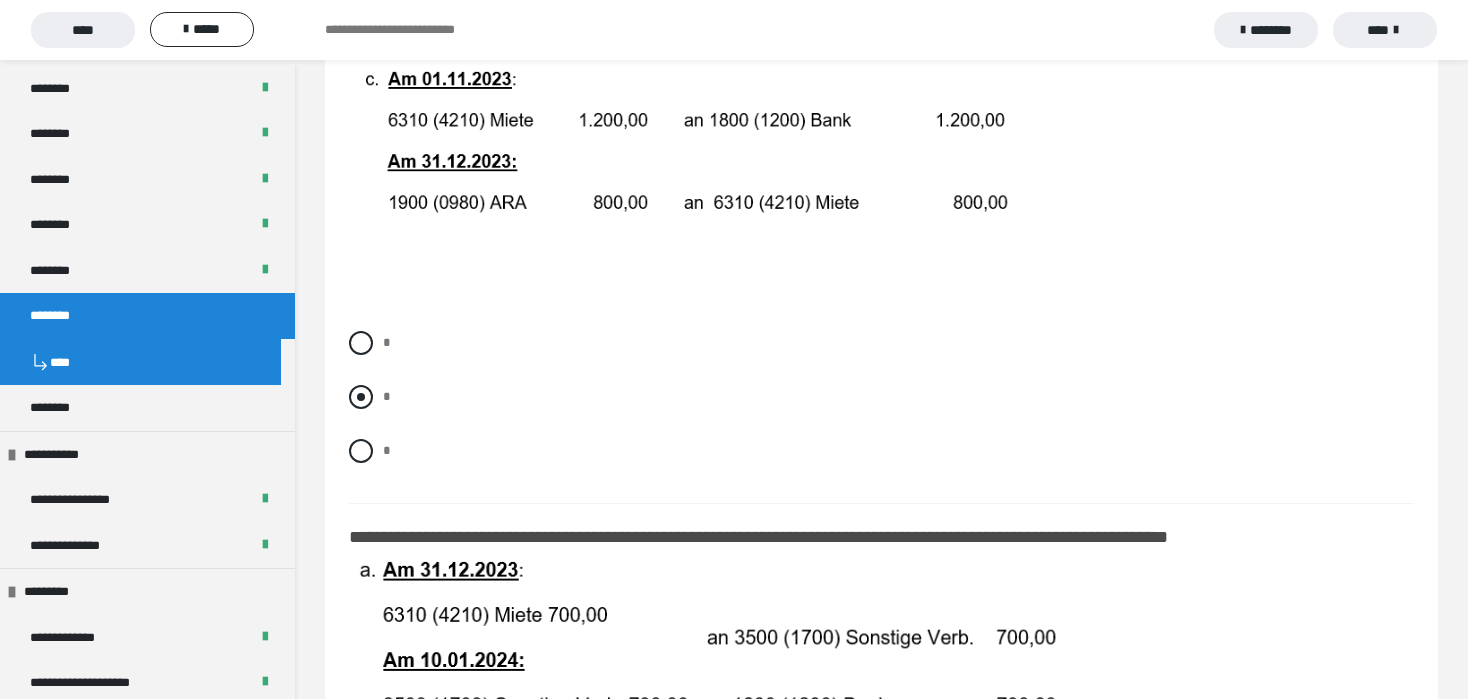 scroll, scrollTop: 700, scrollLeft: 0, axis: vertical 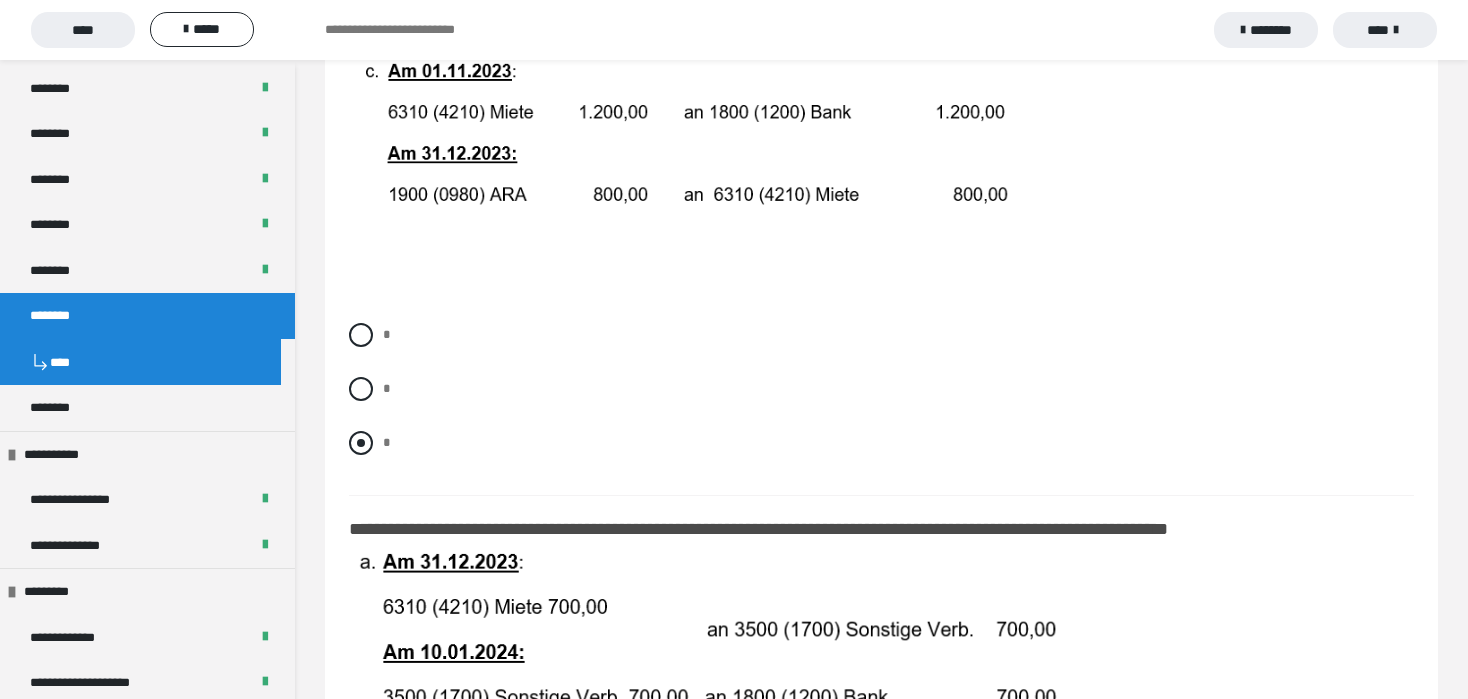 click at bounding box center (361, 443) 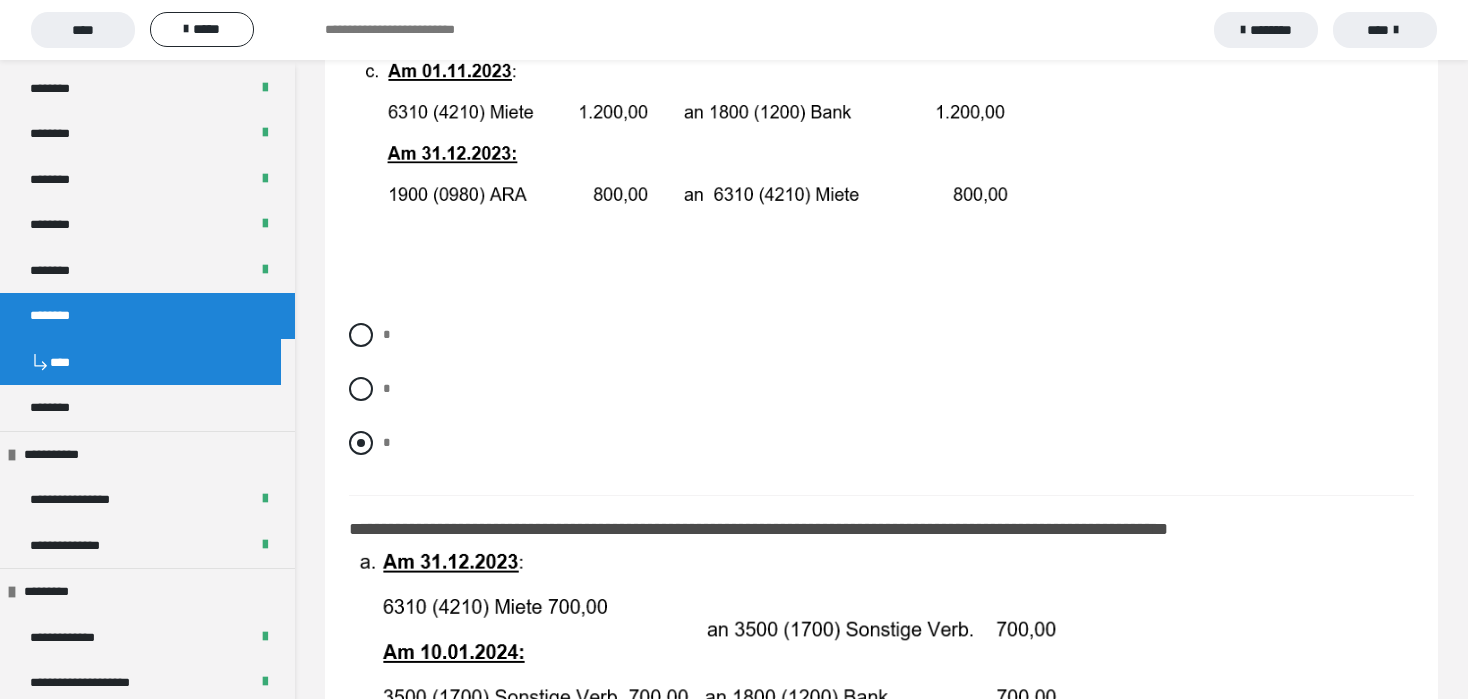 radio on "****" 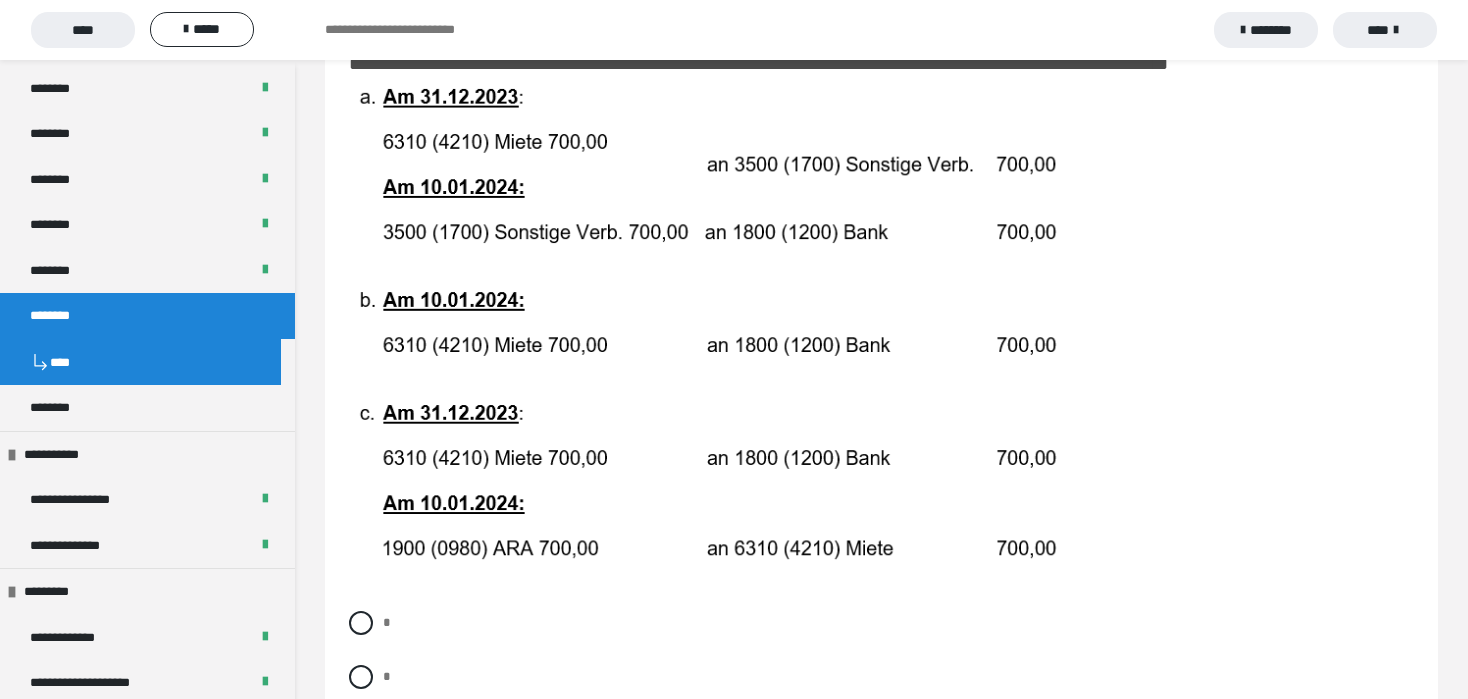 scroll, scrollTop: 1200, scrollLeft: 0, axis: vertical 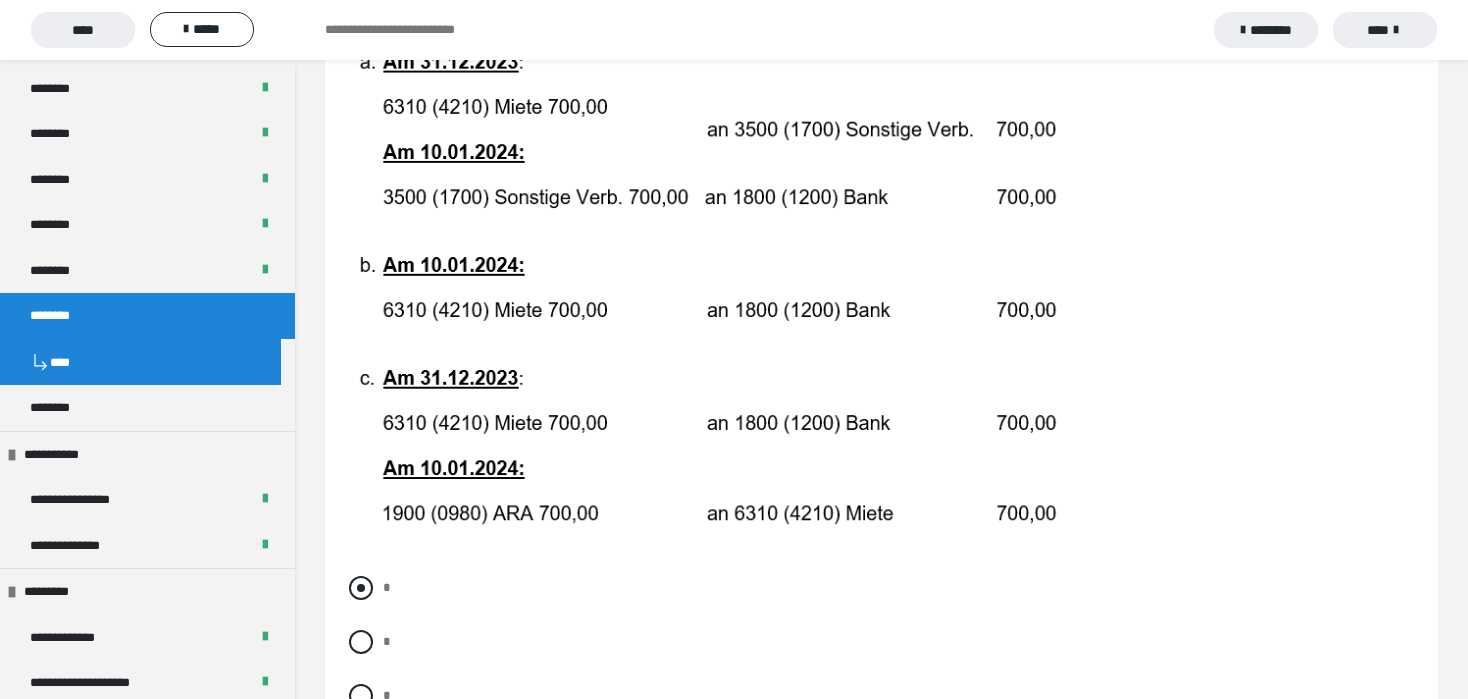 click at bounding box center [361, 588] 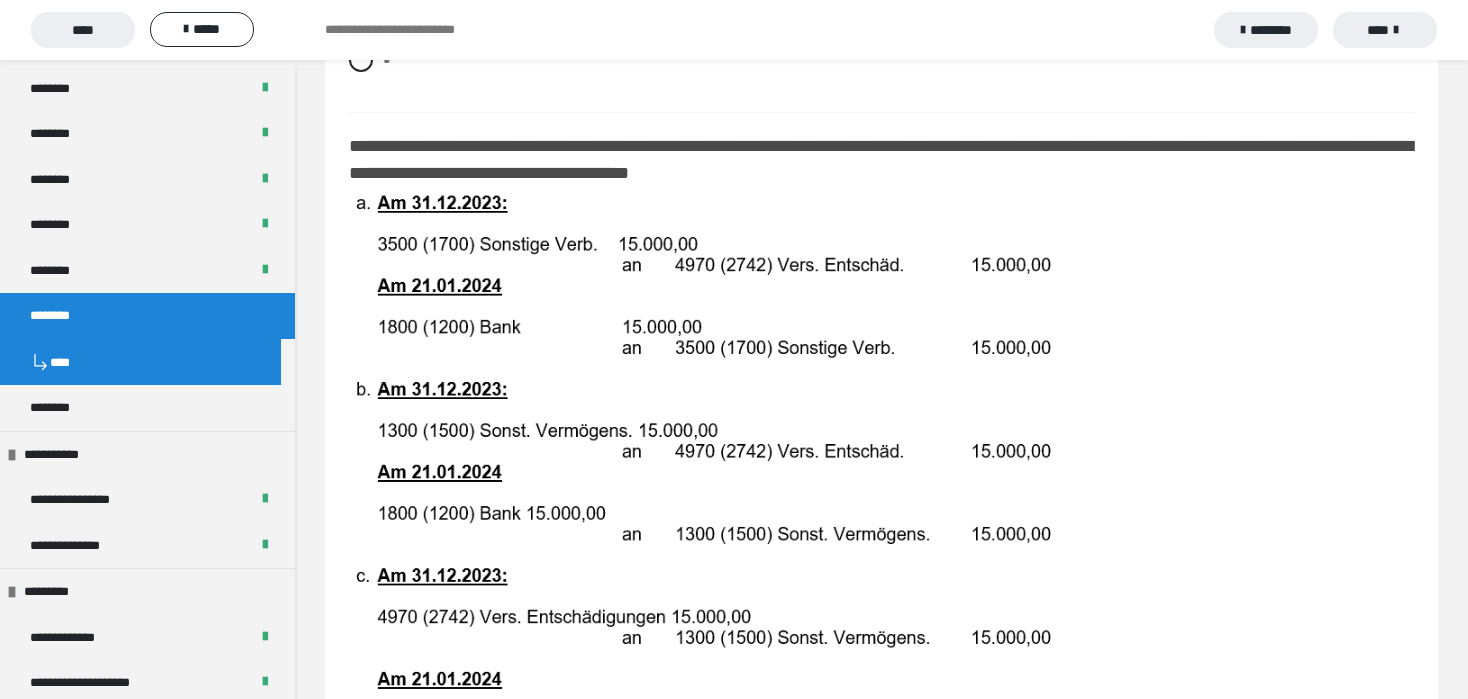 scroll, scrollTop: 1870, scrollLeft: 0, axis: vertical 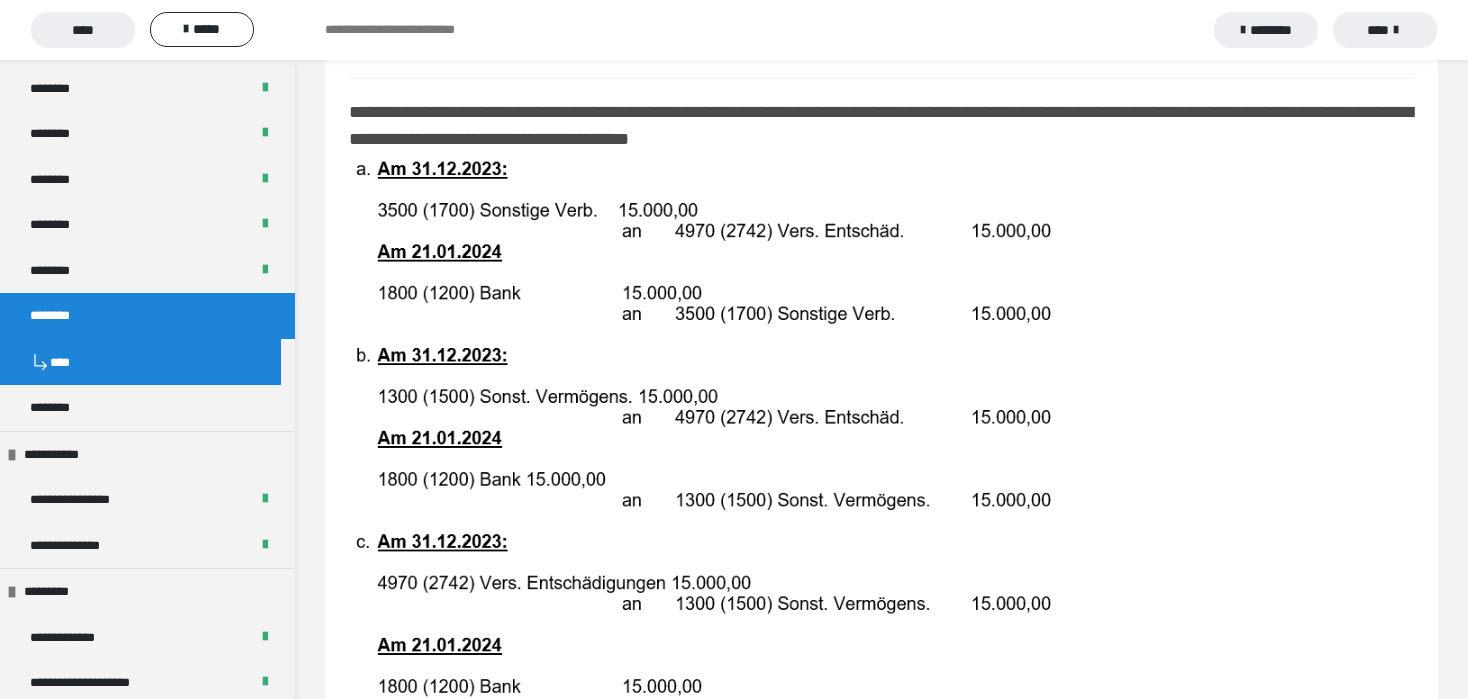 drag, startPoint x: 367, startPoint y: 110, endPoint x: 931, endPoint y: 143, distance: 564.9646 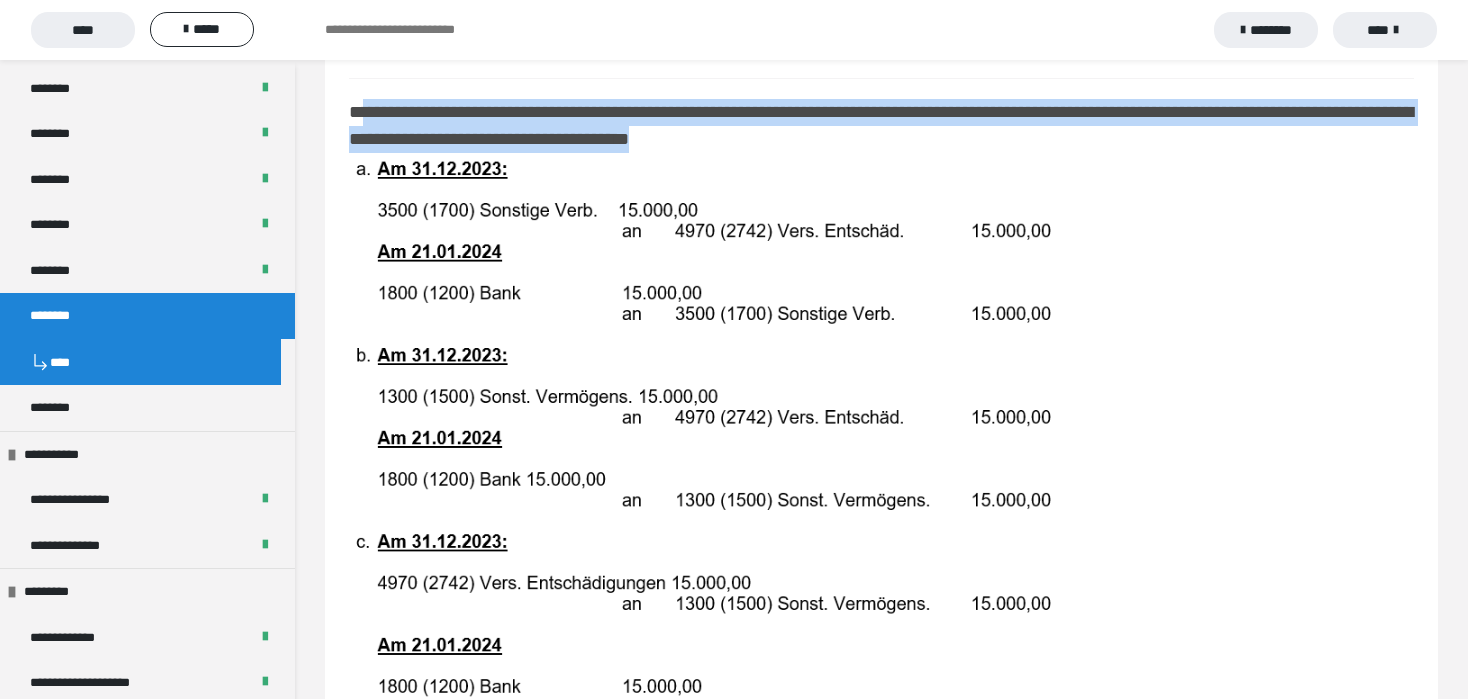 drag, startPoint x: 931, startPoint y: 144, endPoint x: 364, endPoint y: 116, distance: 567.6909 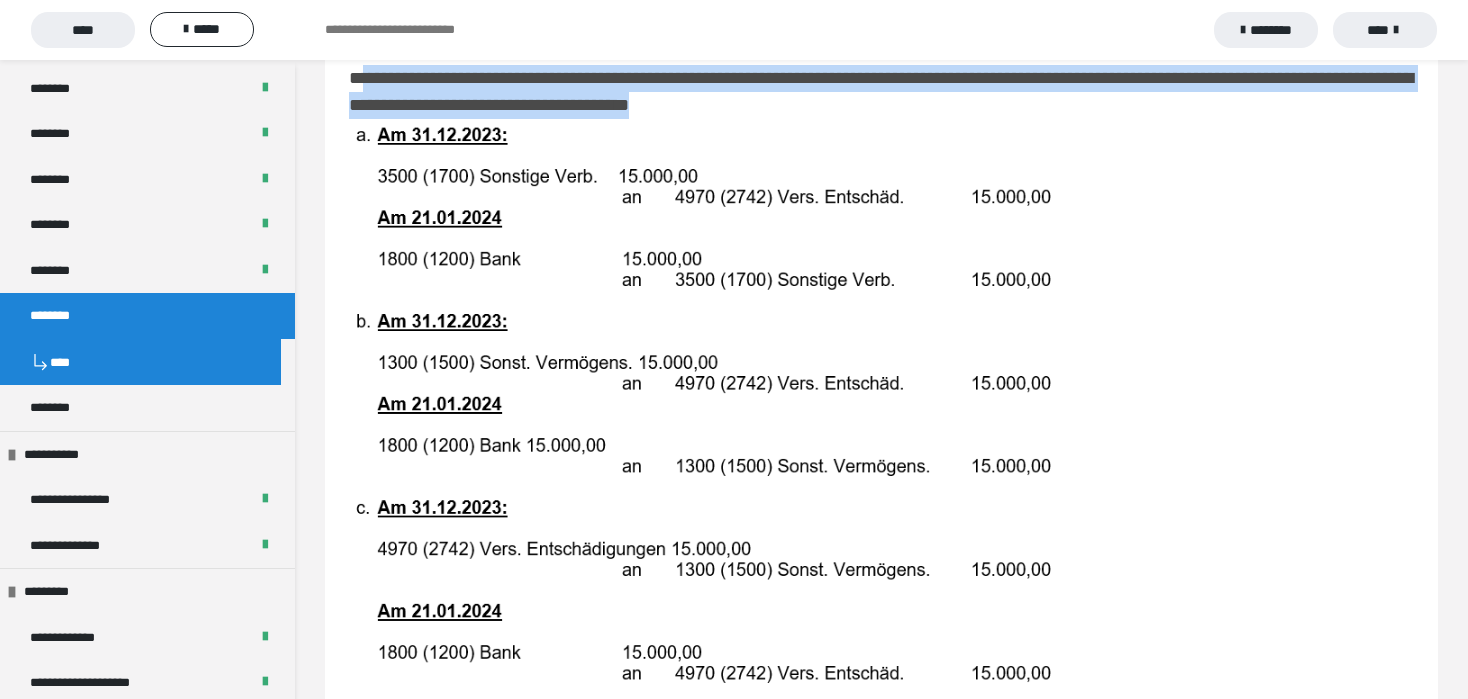 scroll, scrollTop: 1870, scrollLeft: 0, axis: vertical 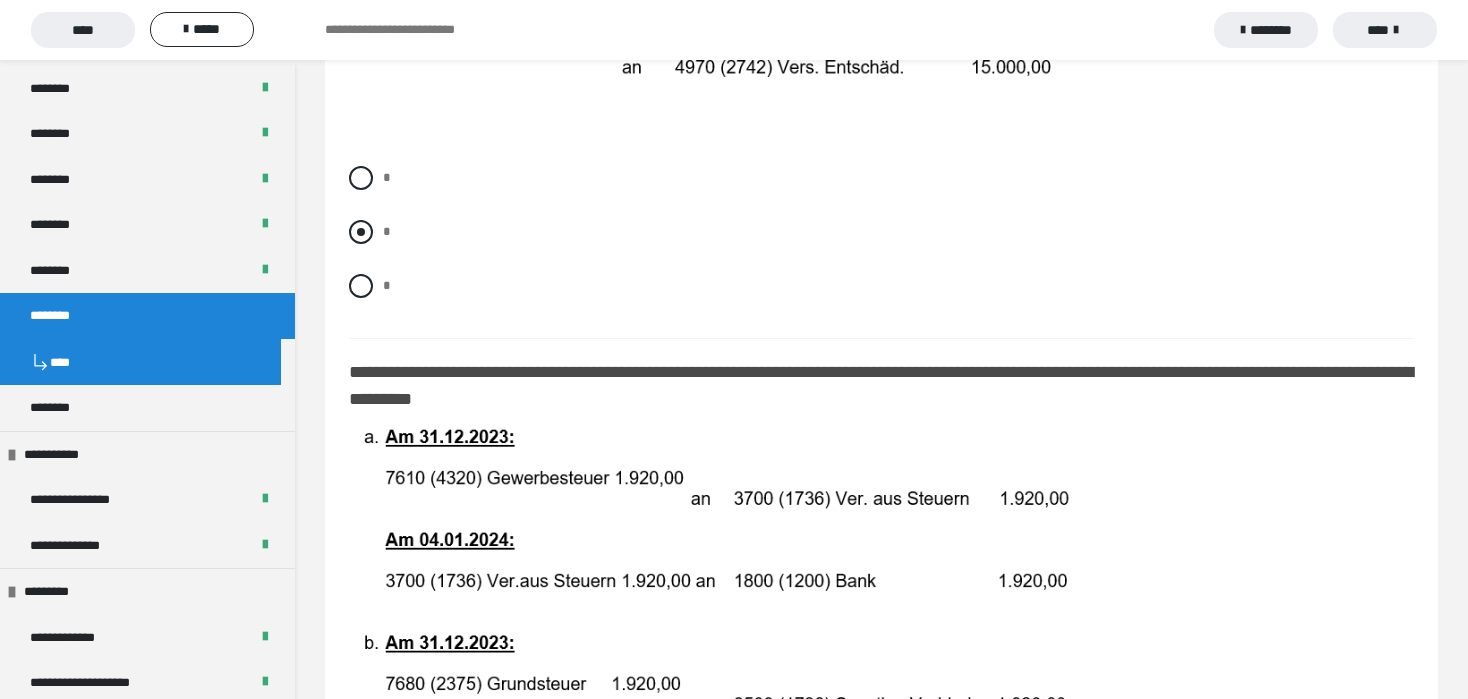 click at bounding box center [361, 232] 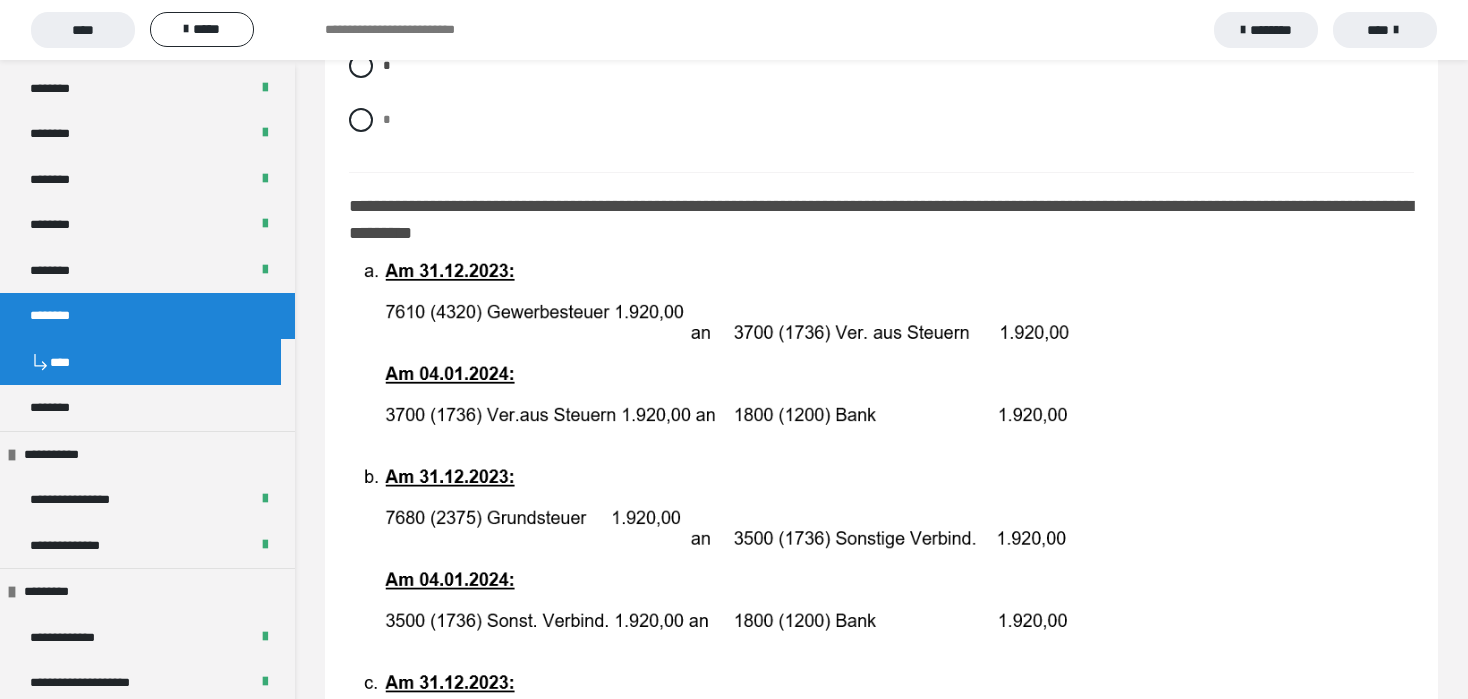 scroll, scrollTop: 2710, scrollLeft: 0, axis: vertical 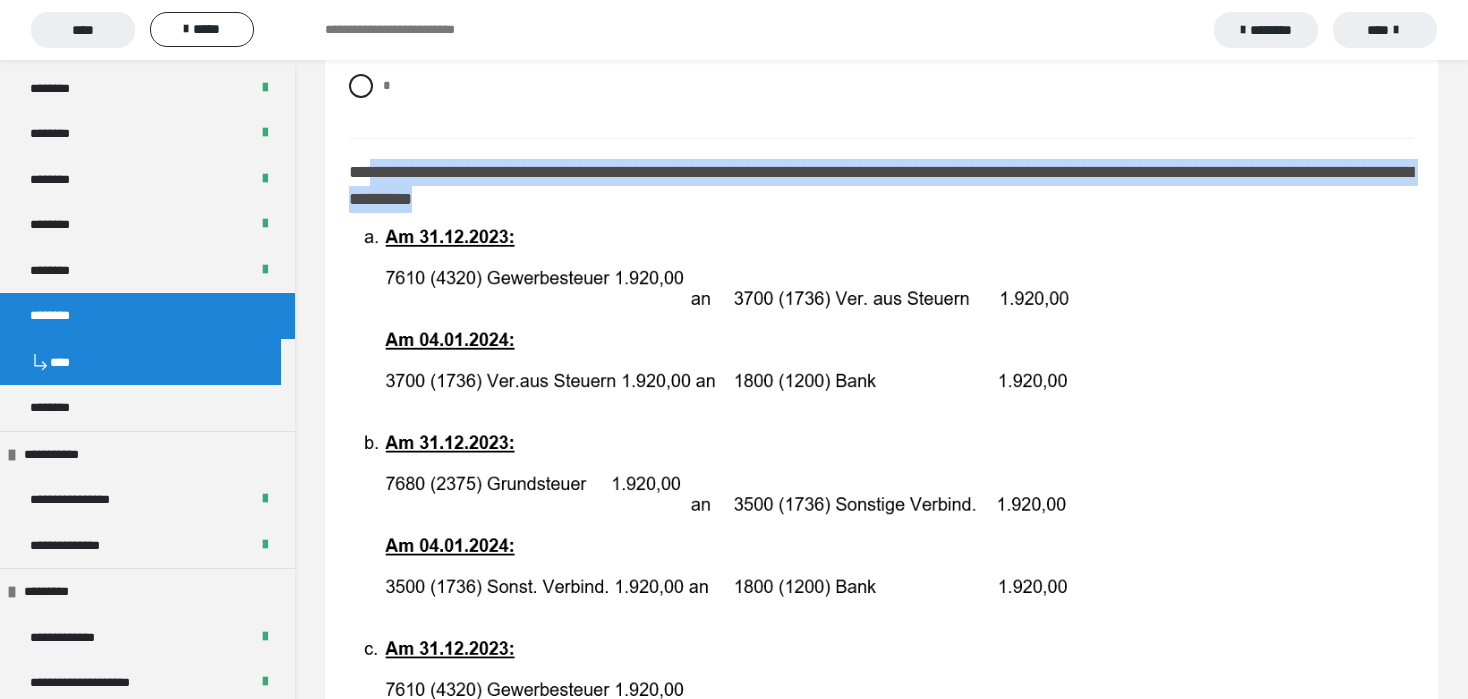 drag, startPoint x: 369, startPoint y: 175, endPoint x: 699, endPoint y: 214, distance: 332.29654 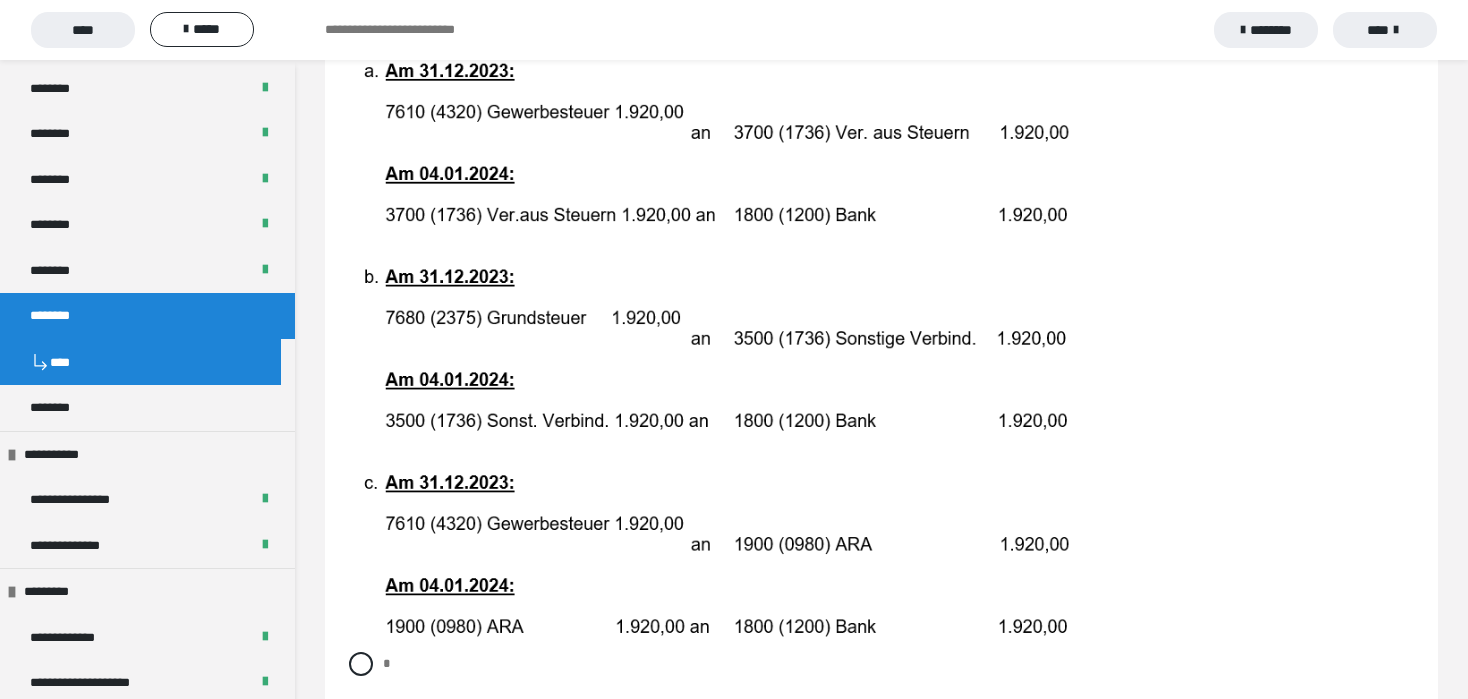 scroll, scrollTop: 2910, scrollLeft: 0, axis: vertical 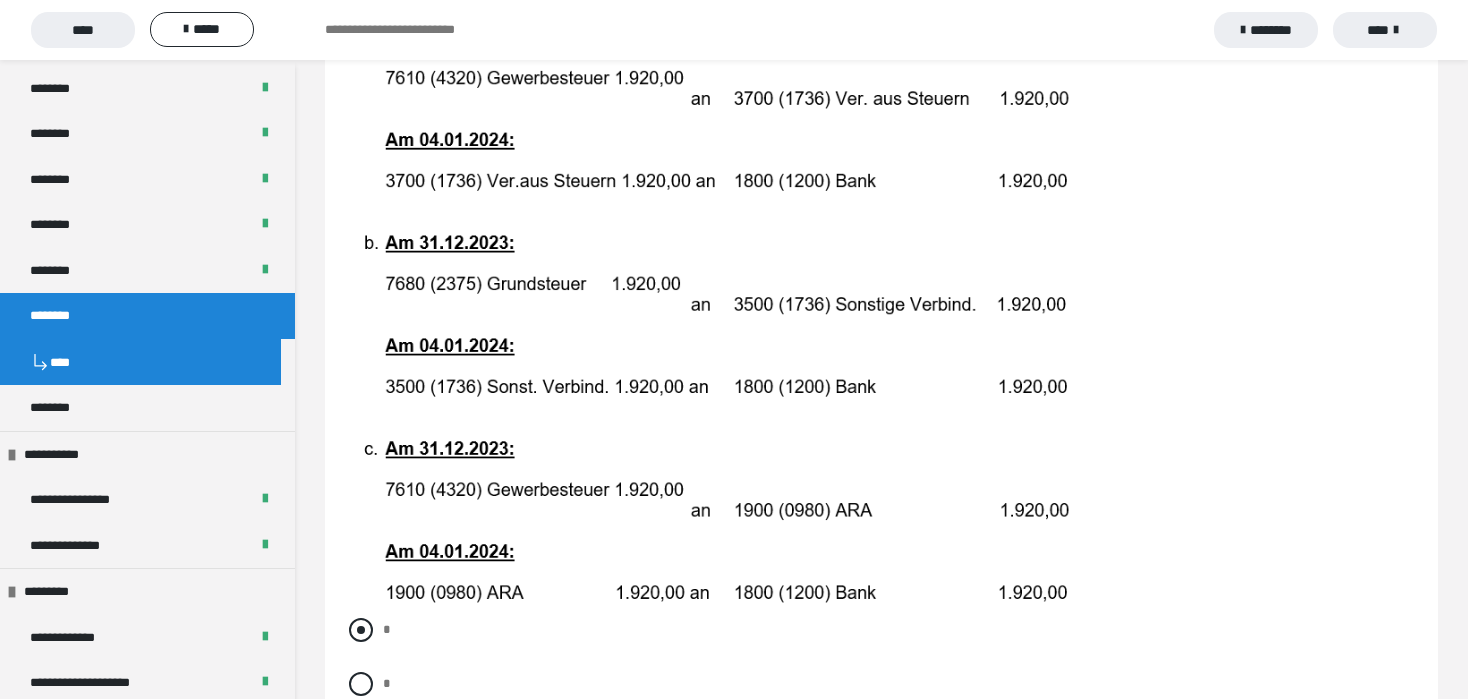 click at bounding box center [361, 630] 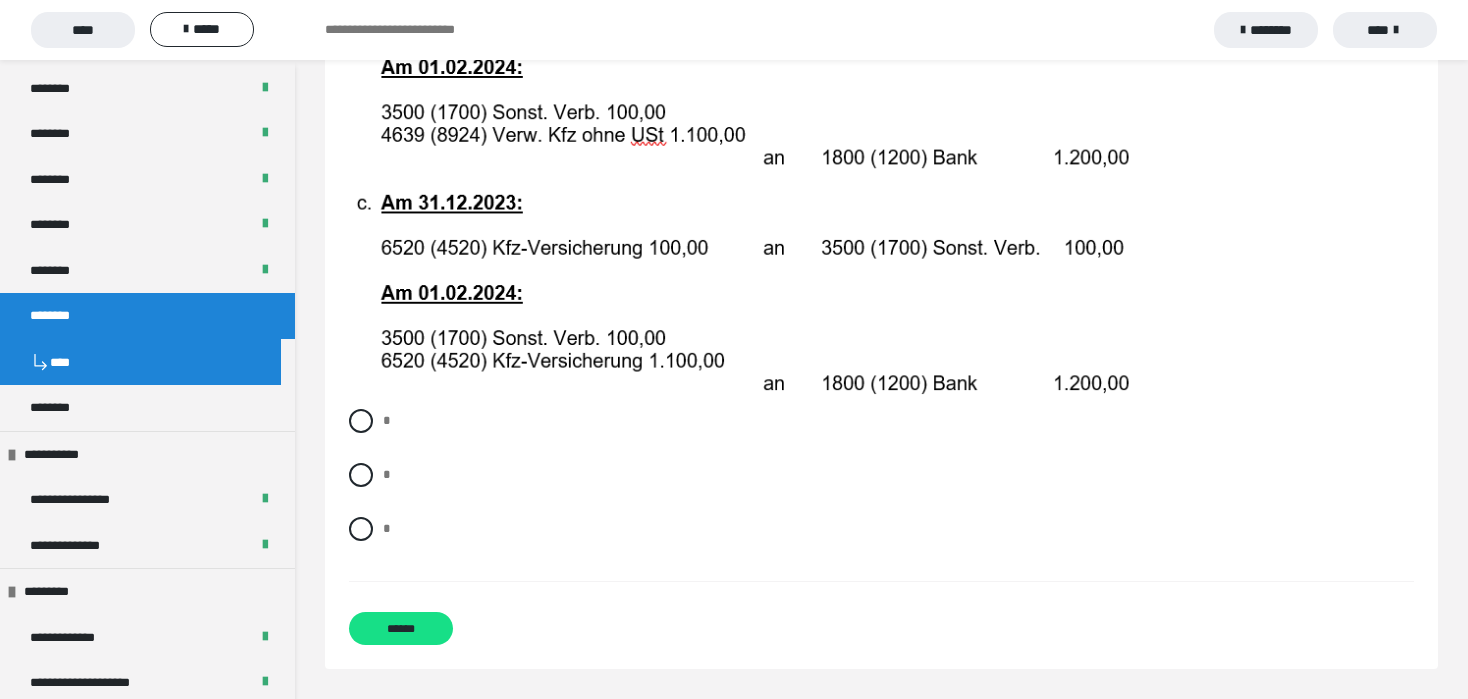 scroll, scrollTop: 4070, scrollLeft: 0, axis: vertical 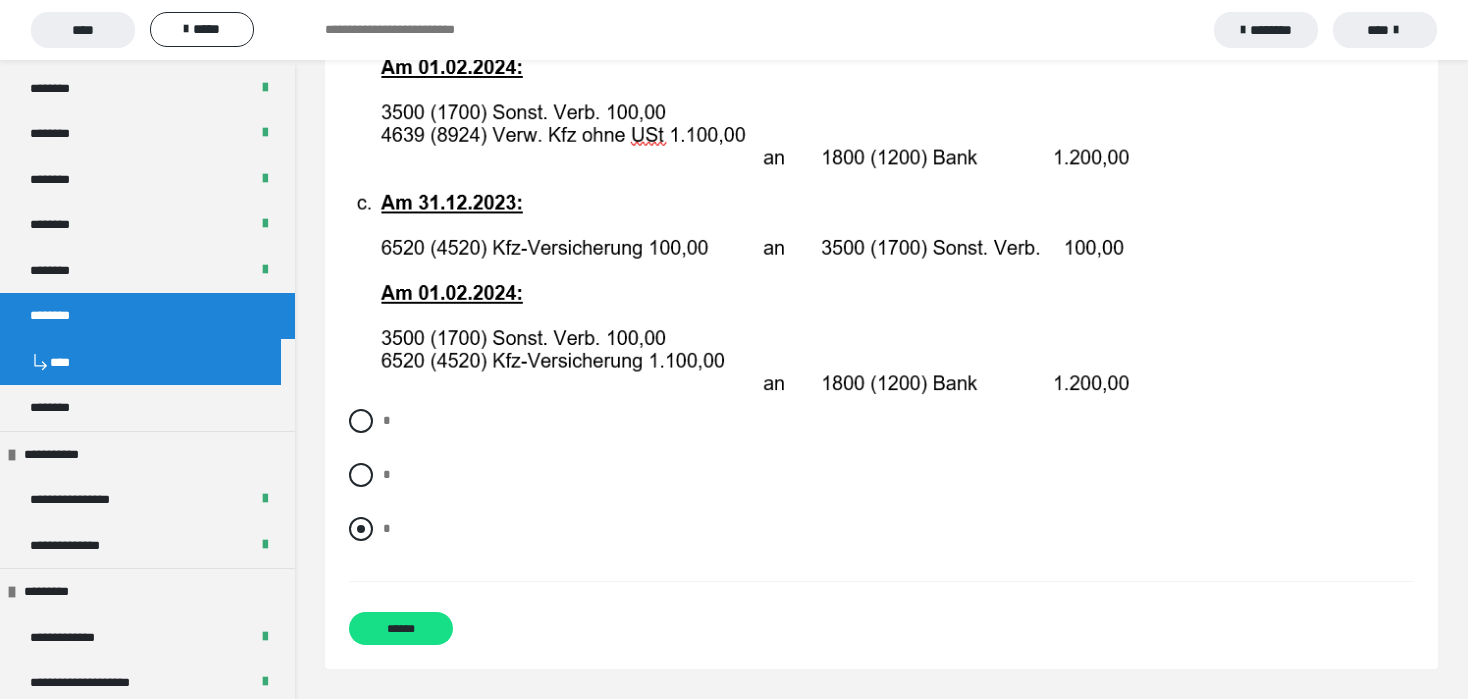 click on "*" at bounding box center [881, 529] 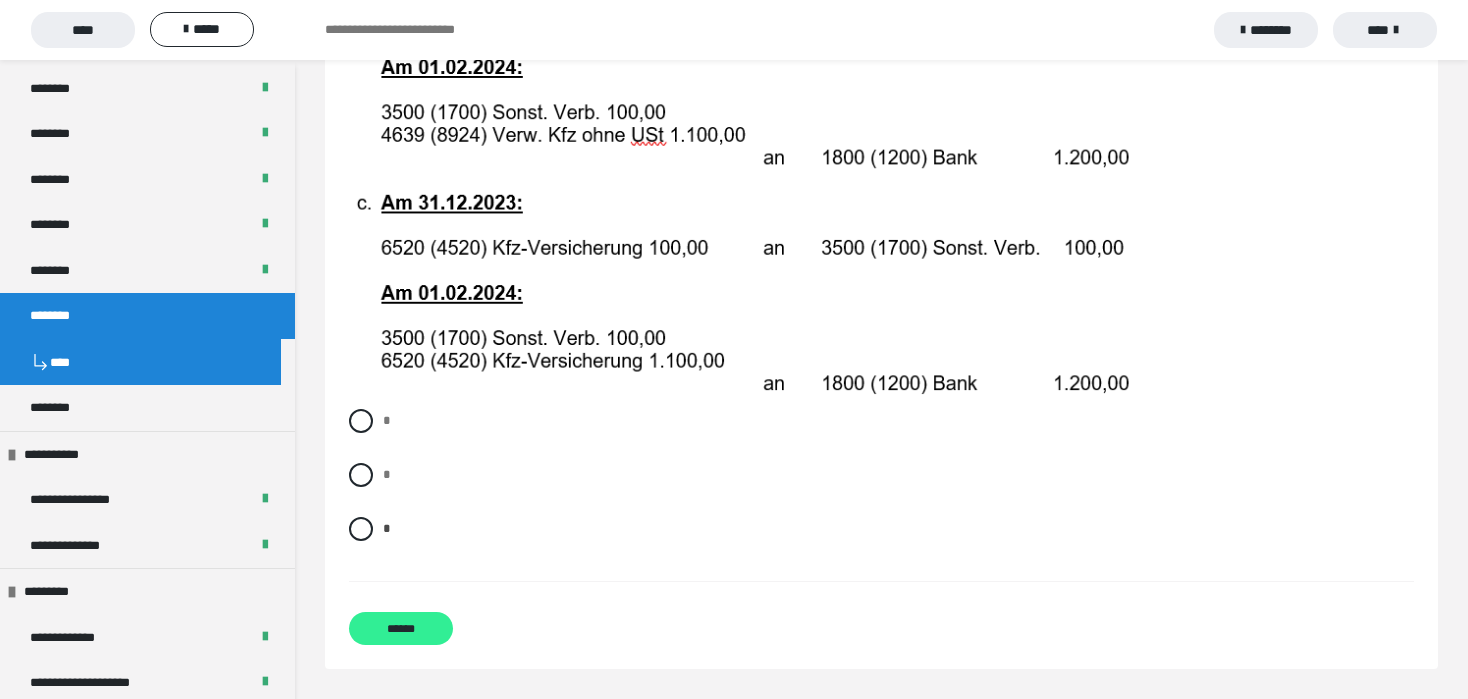 click on "******" at bounding box center [401, 628] 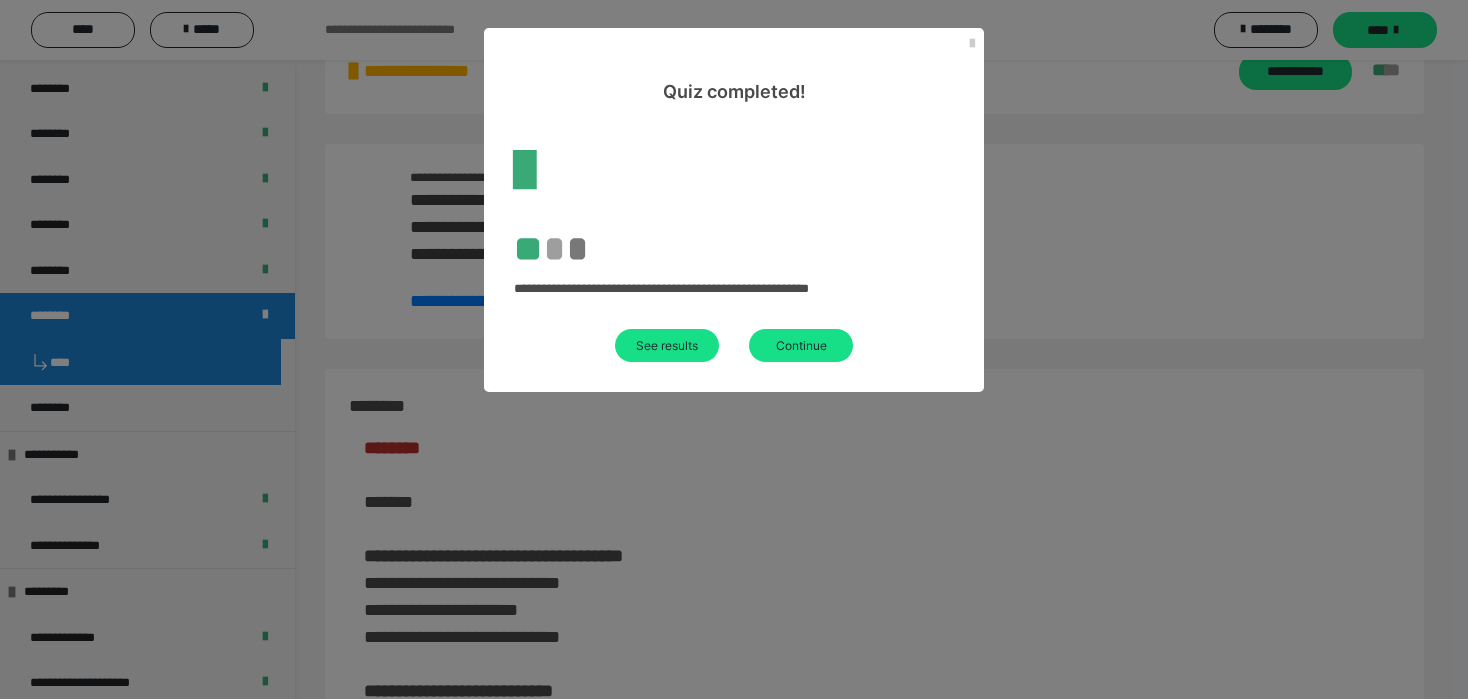 scroll, scrollTop: 3465, scrollLeft: 0, axis: vertical 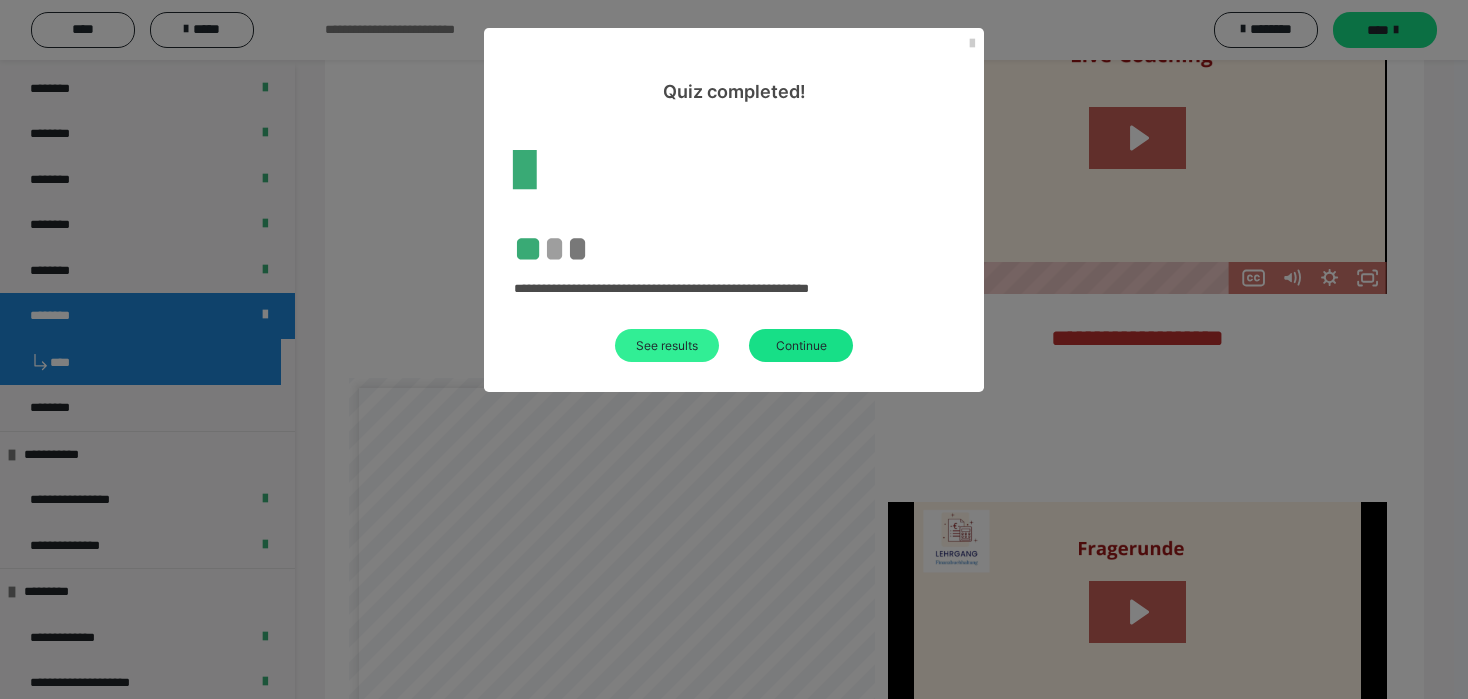 click on "See results" at bounding box center (667, 345) 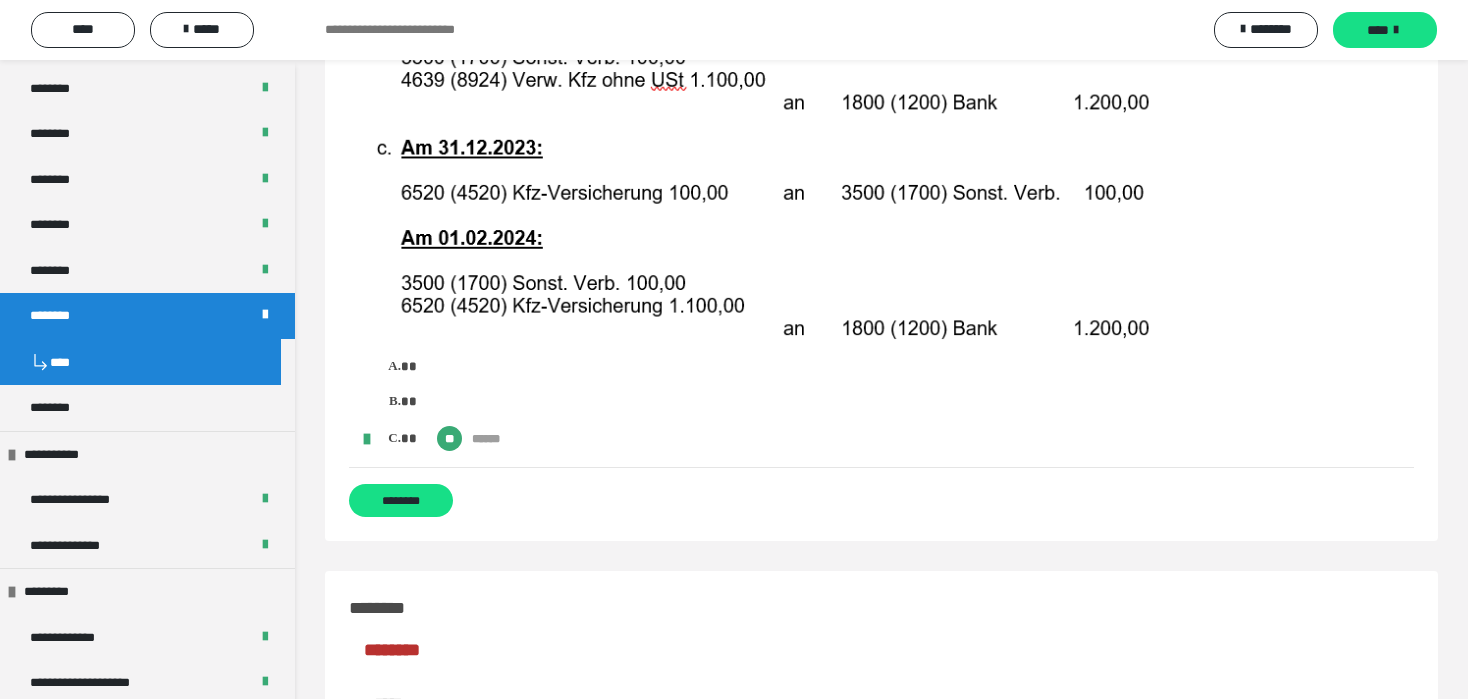 scroll, scrollTop: 3600, scrollLeft: 0, axis: vertical 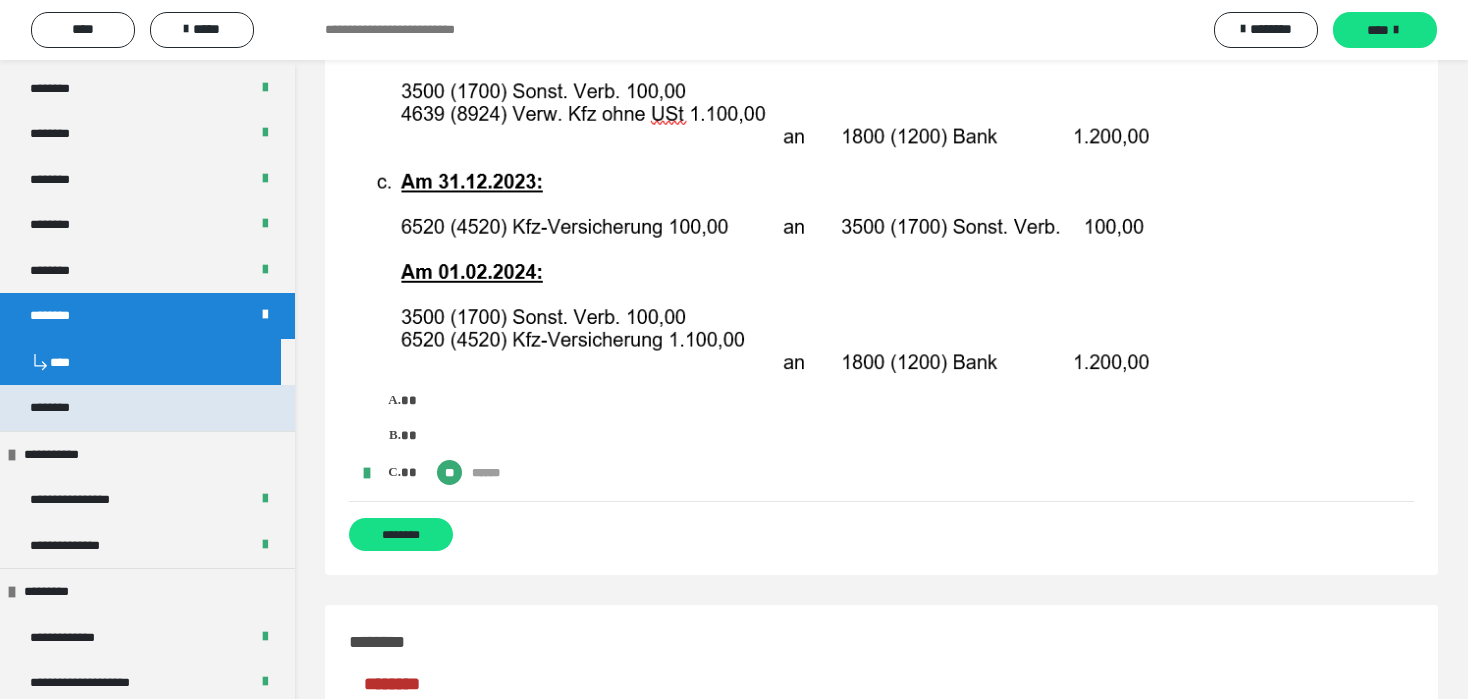 click on "********" at bounding box center (147, 408) 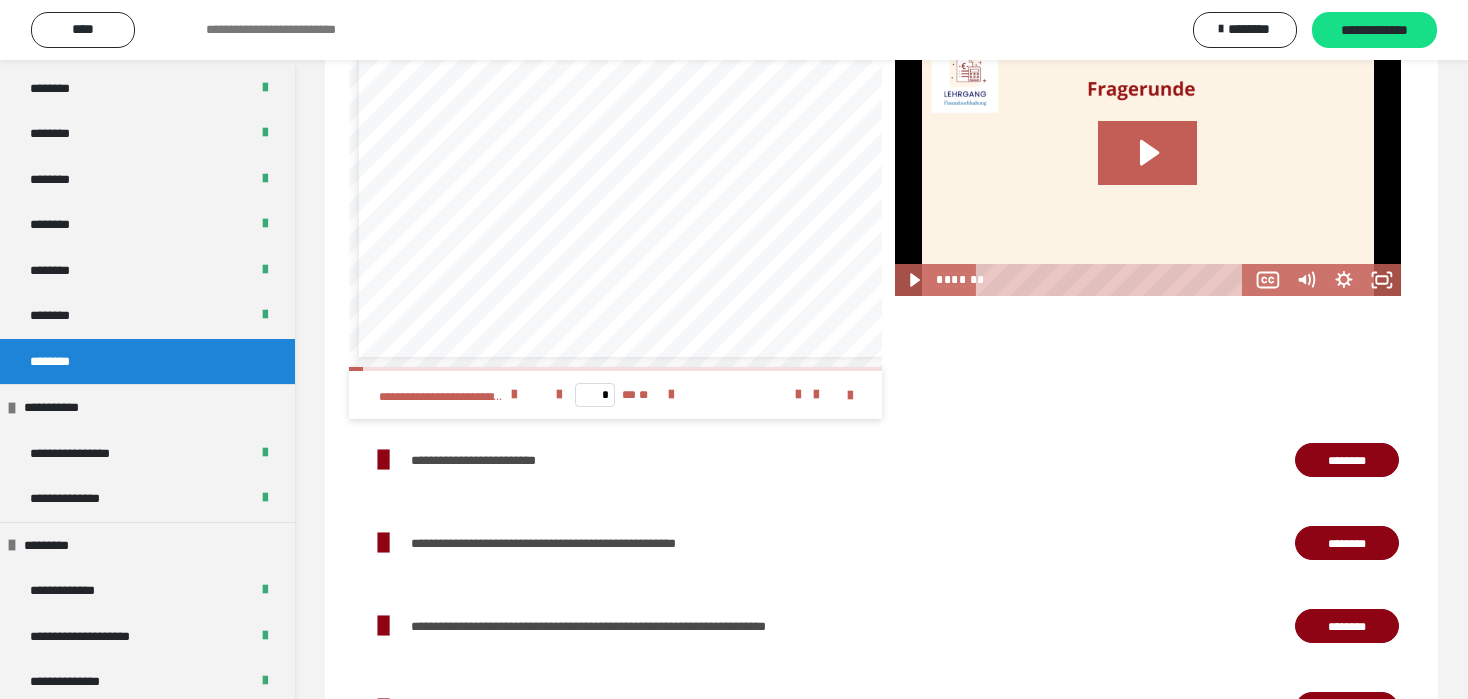 scroll, scrollTop: 0, scrollLeft: 0, axis: both 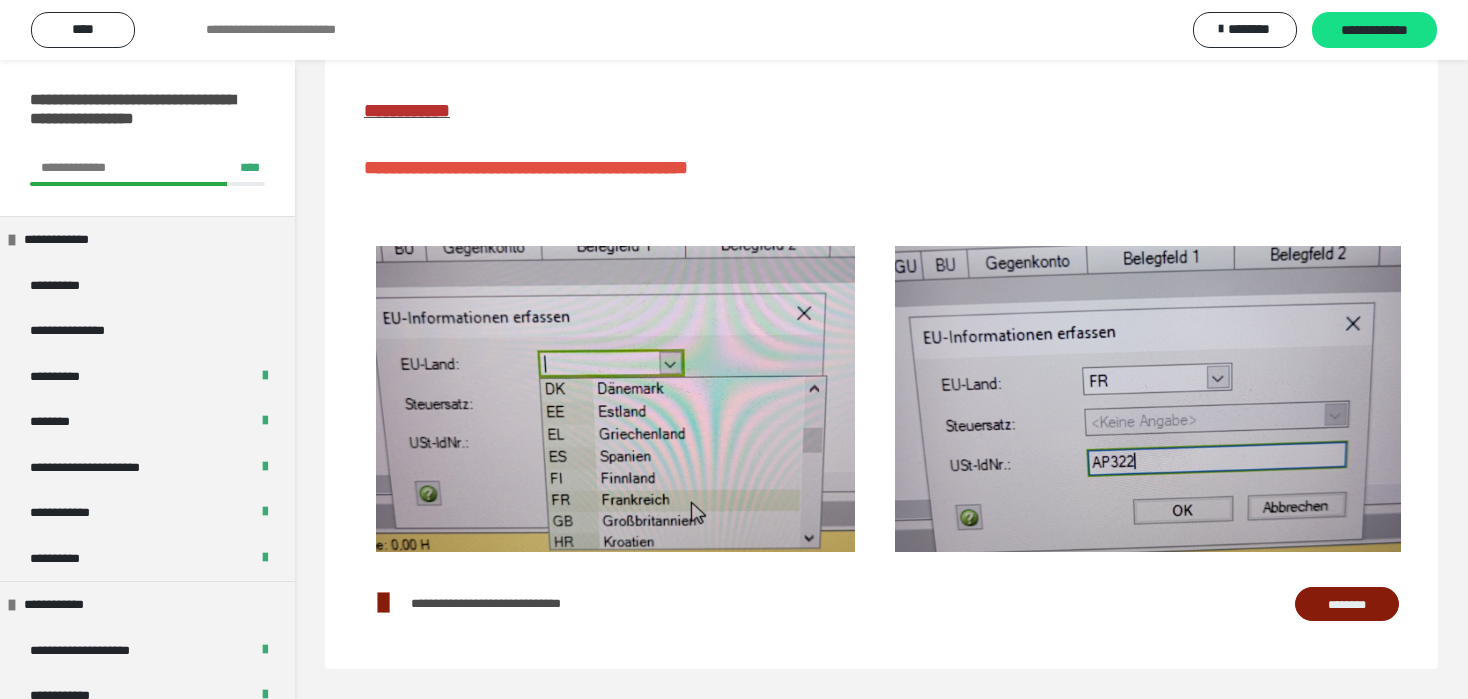 click on "********" at bounding box center (1347, 604) 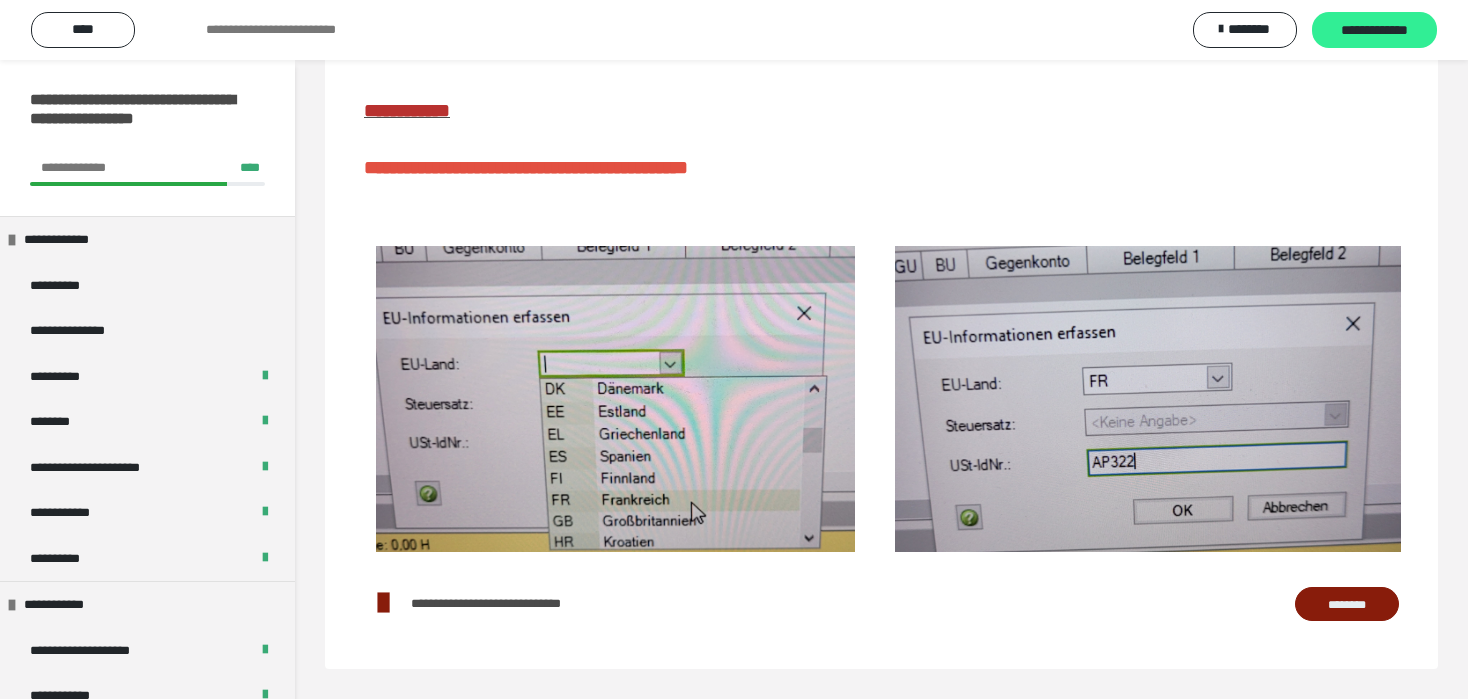 click on "**********" at bounding box center [1374, 31] 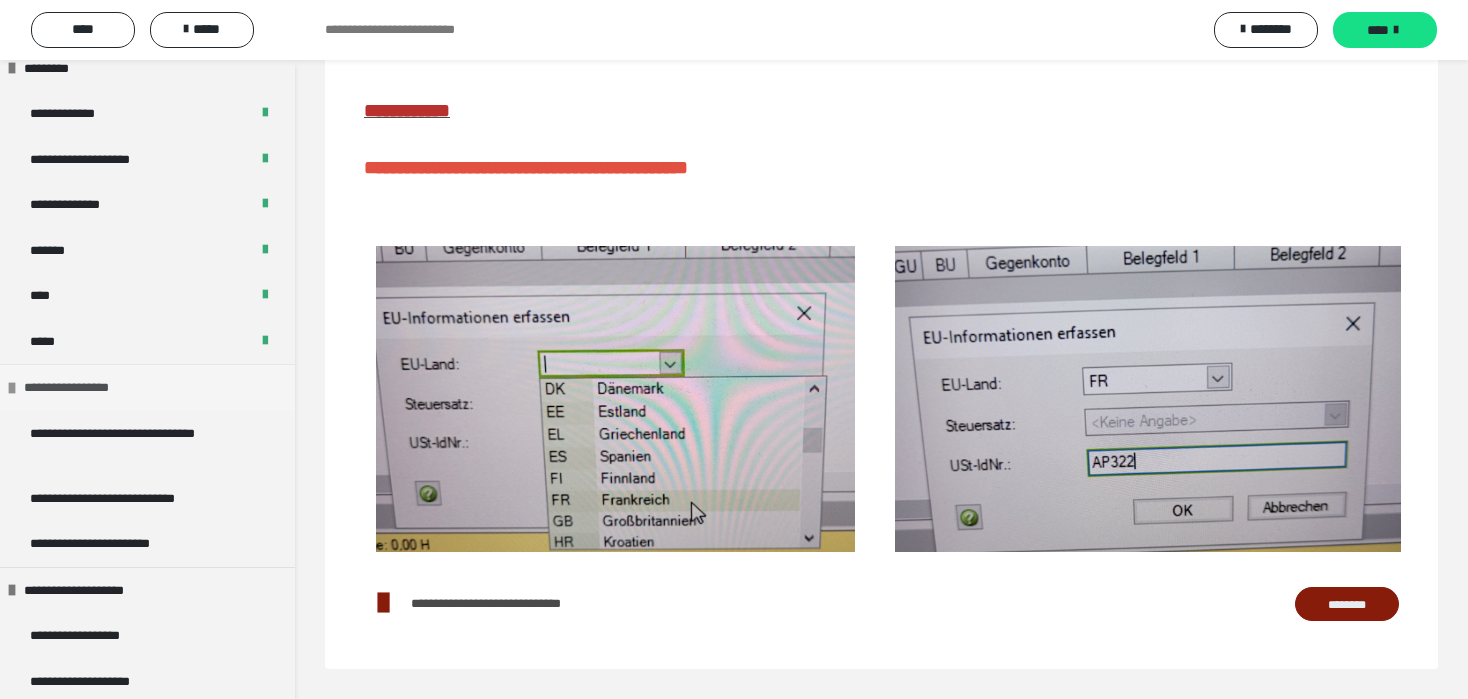 scroll, scrollTop: 1700, scrollLeft: 0, axis: vertical 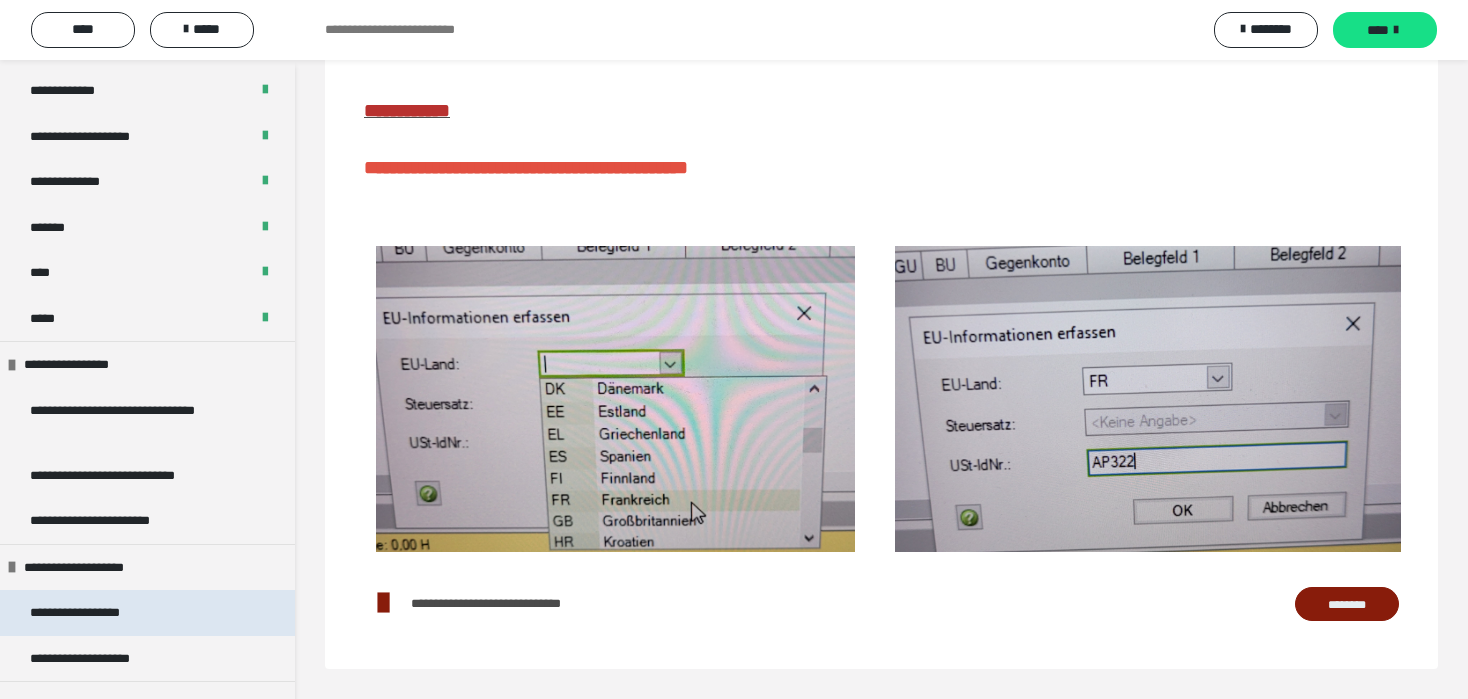 click on "**********" at bounding box center (98, 613) 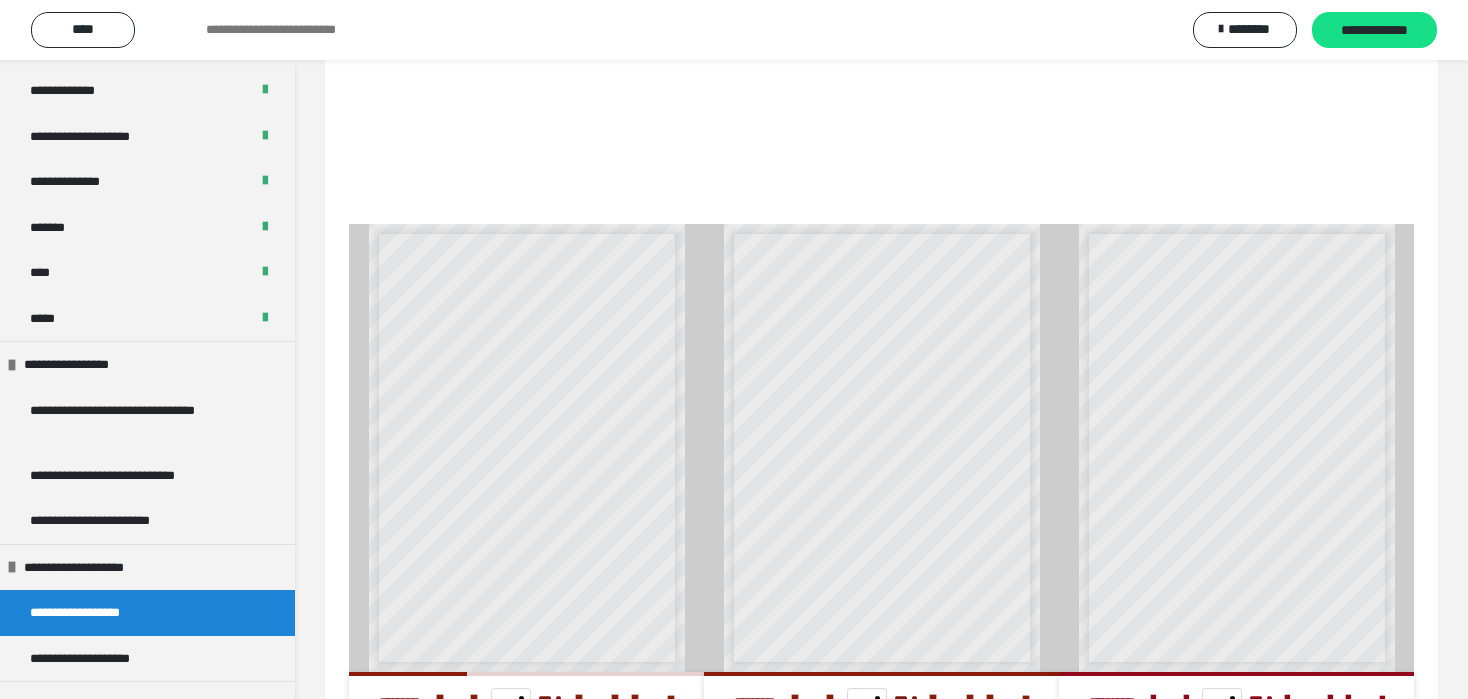 scroll, scrollTop: 472, scrollLeft: 0, axis: vertical 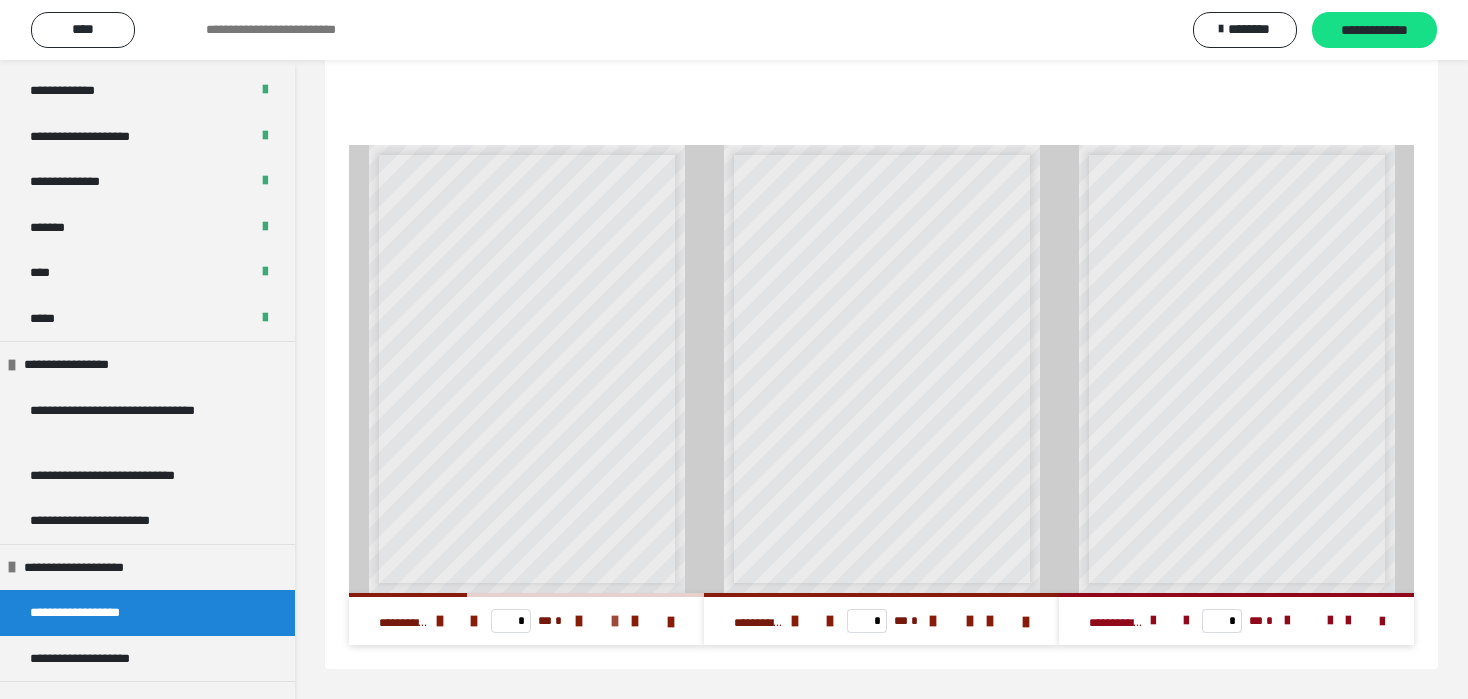 click at bounding box center [615, 621] 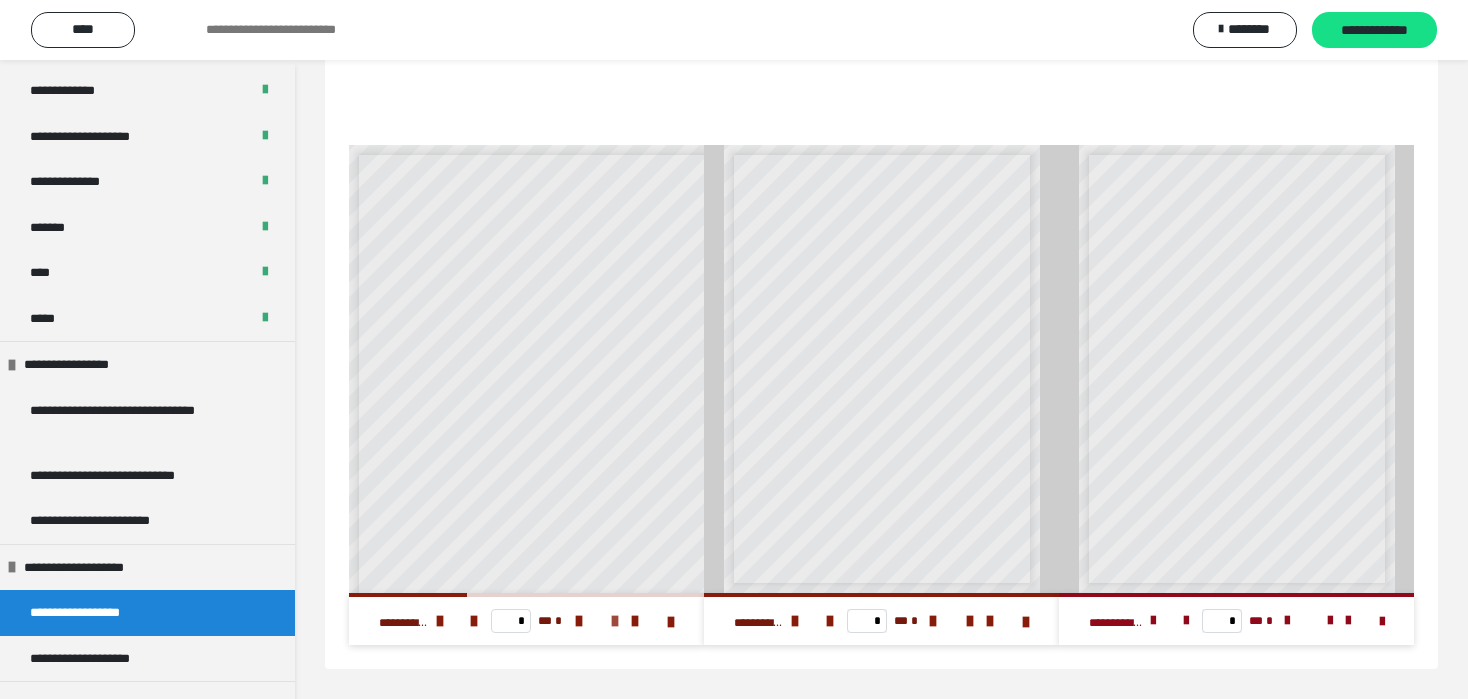 click at bounding box center [615, 621] 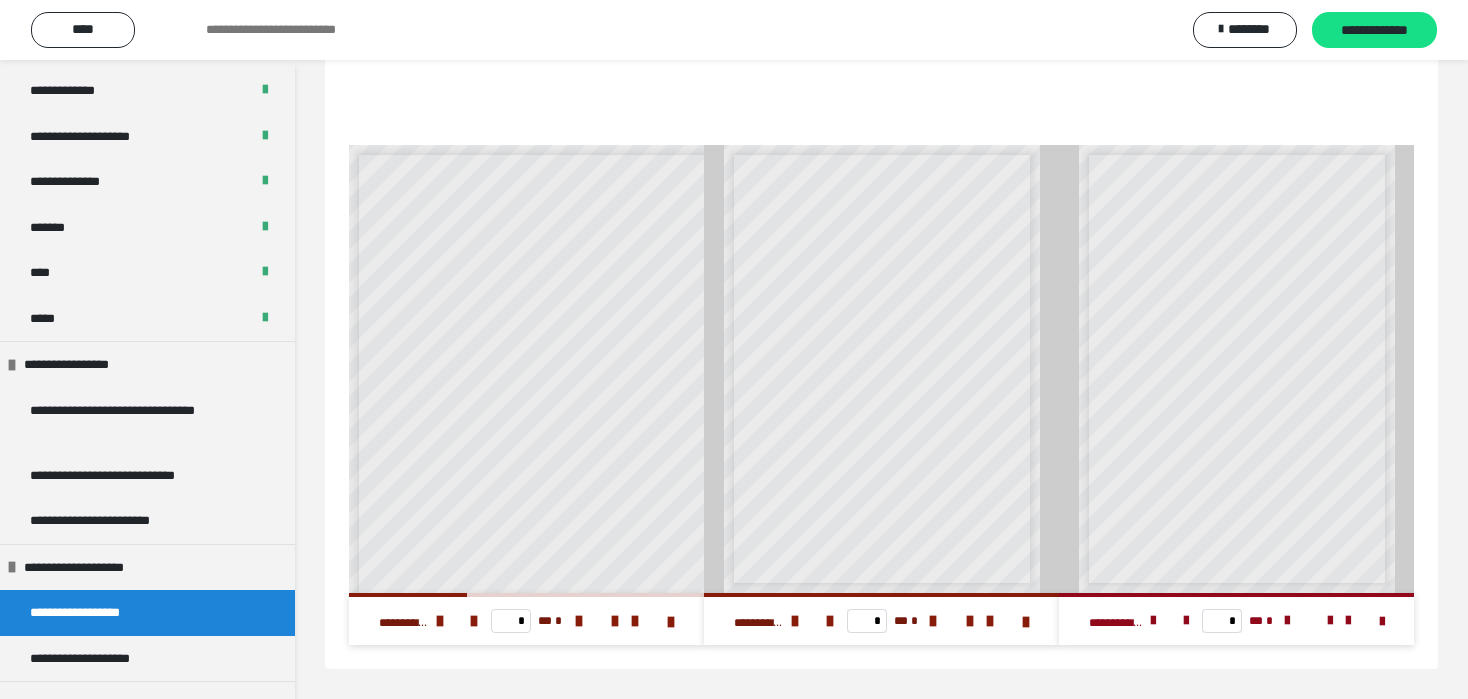 click at bounding box center (625, 621) 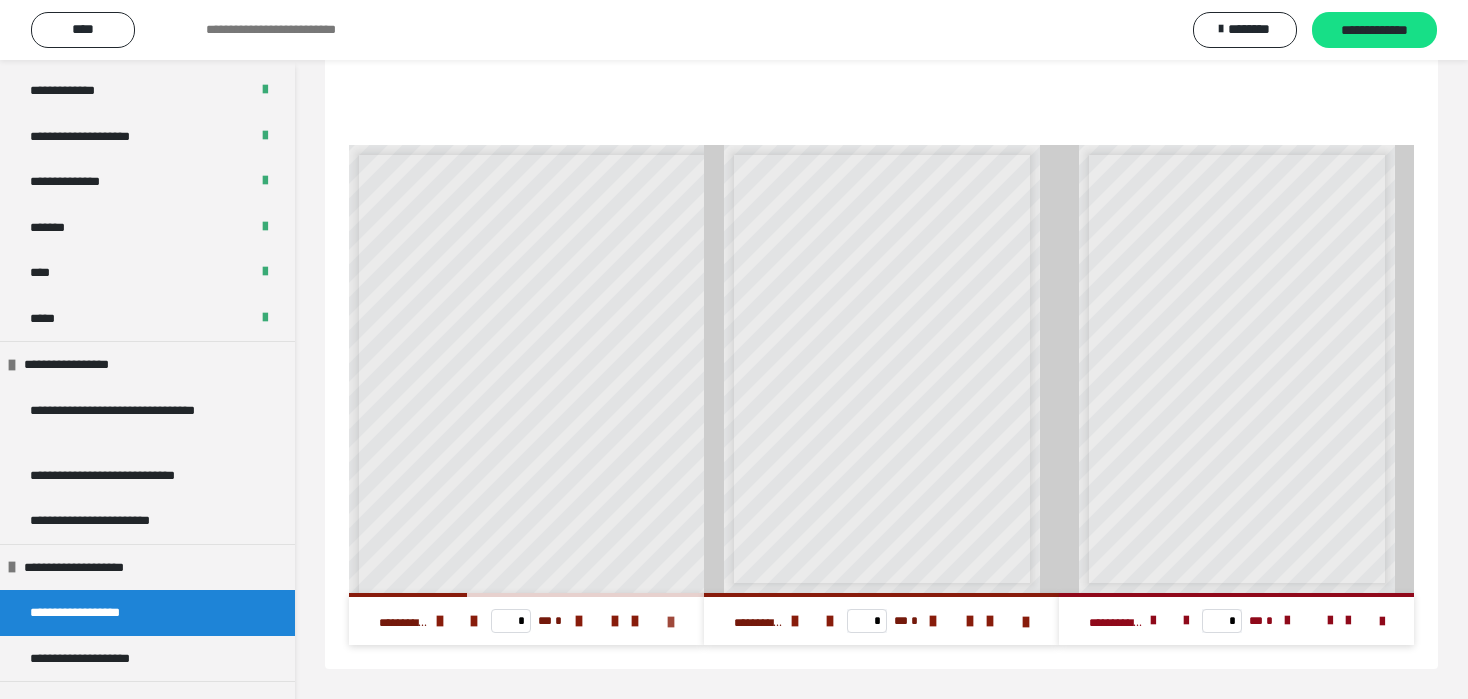 click at bounding box center (671, 622) 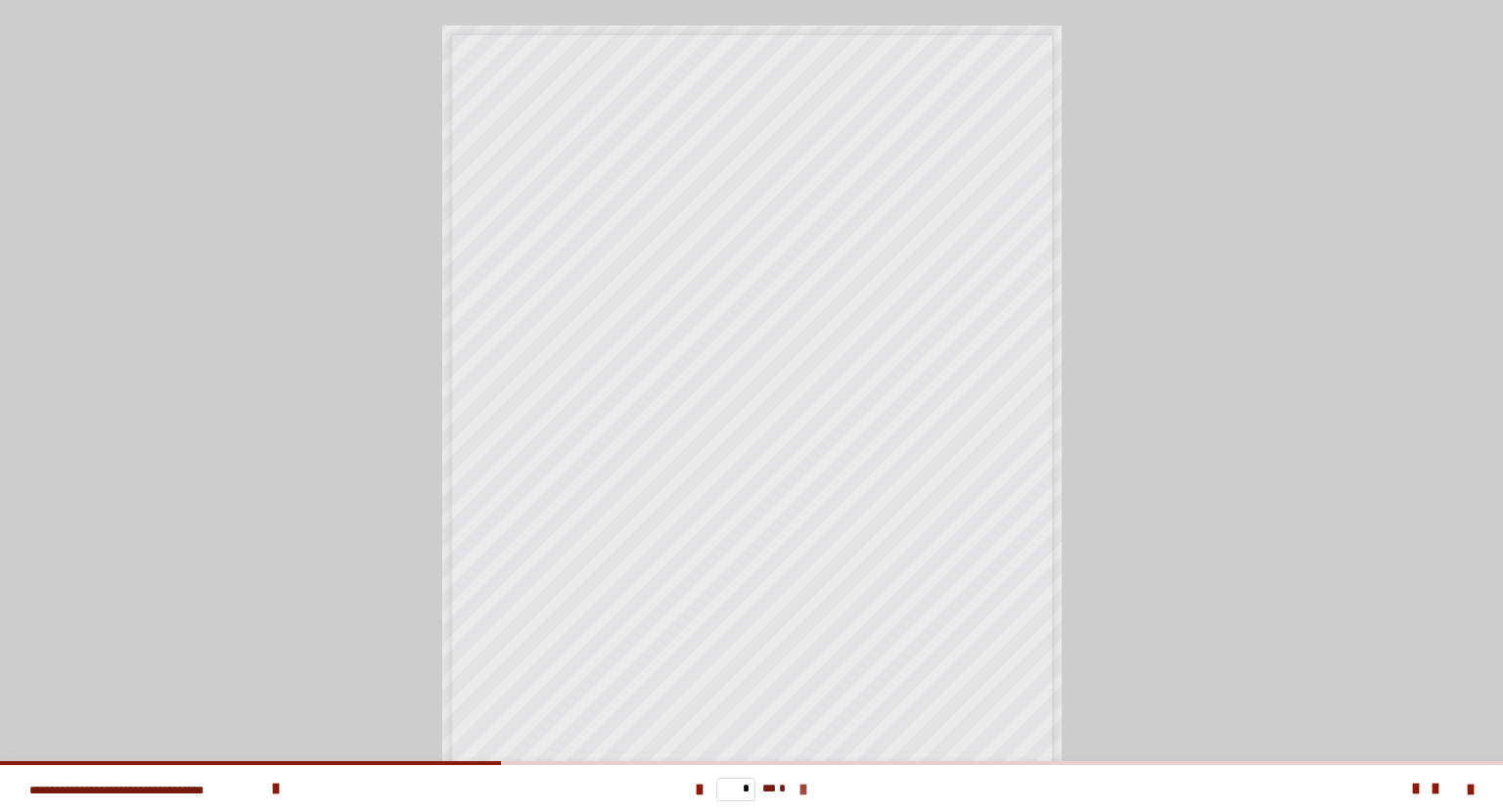 click at bounding box center [803, 789] 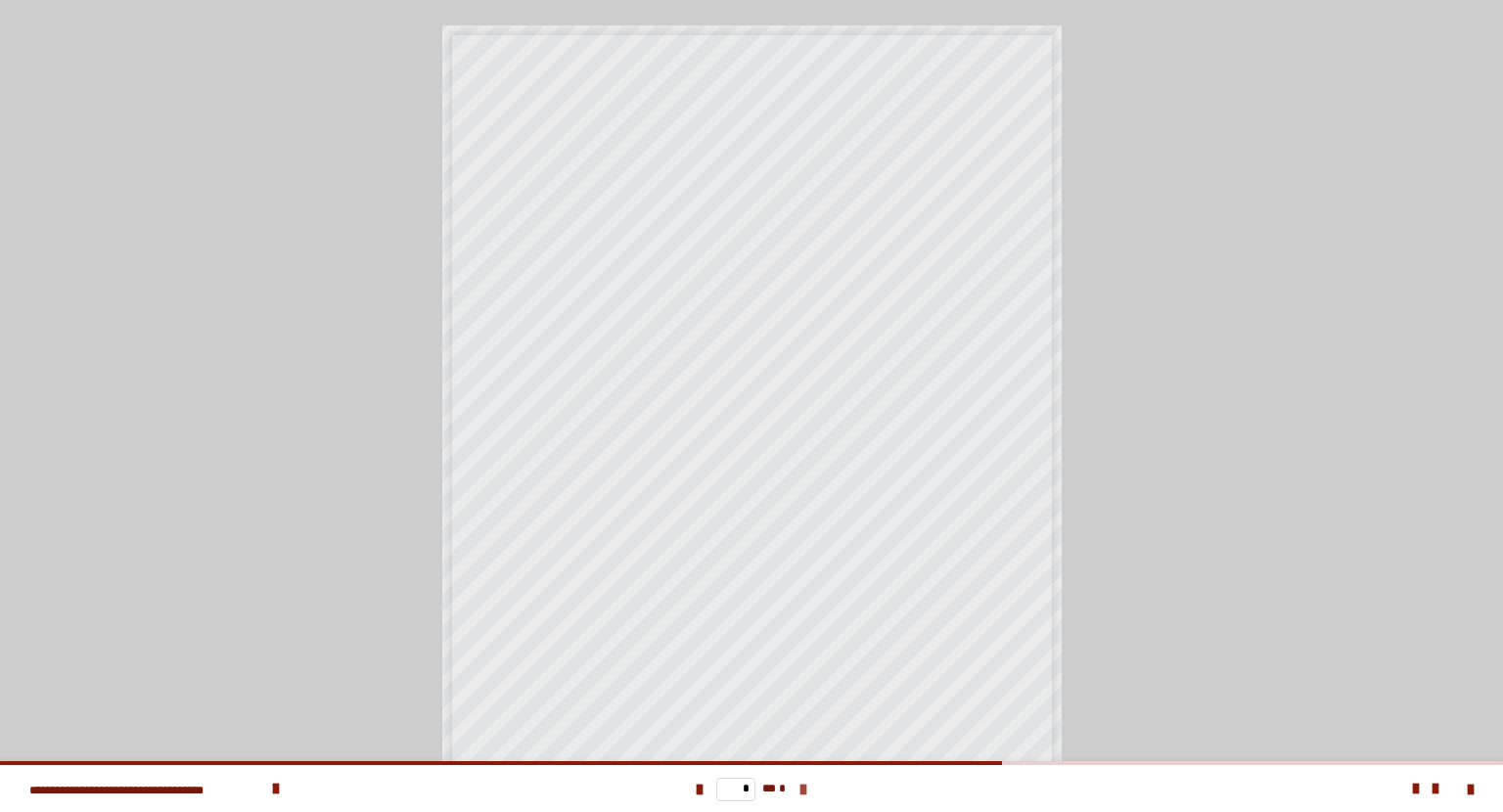 click at bounding box center (803, 789) 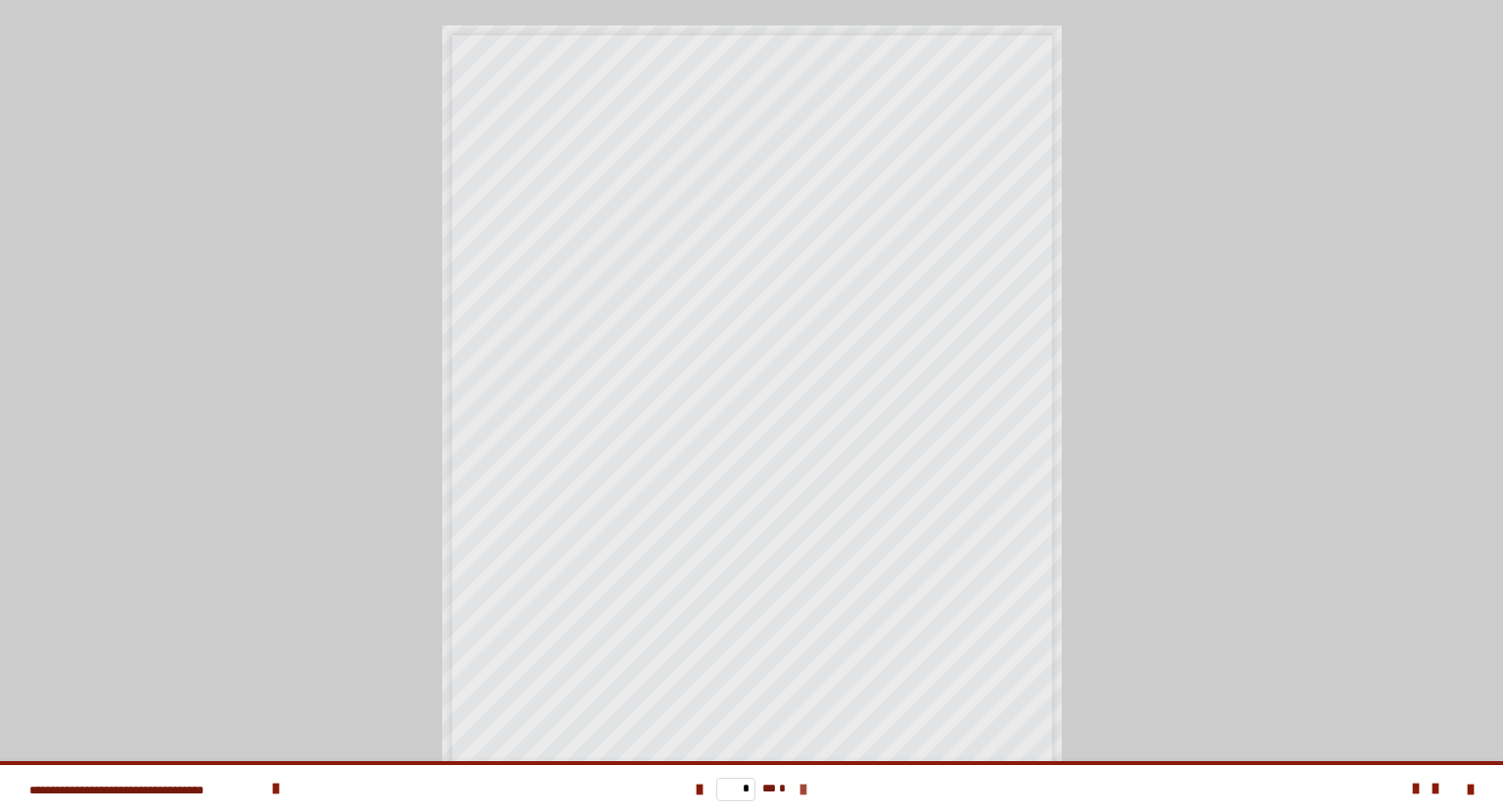 click on "* ** *" at bounding box center [752, 789] 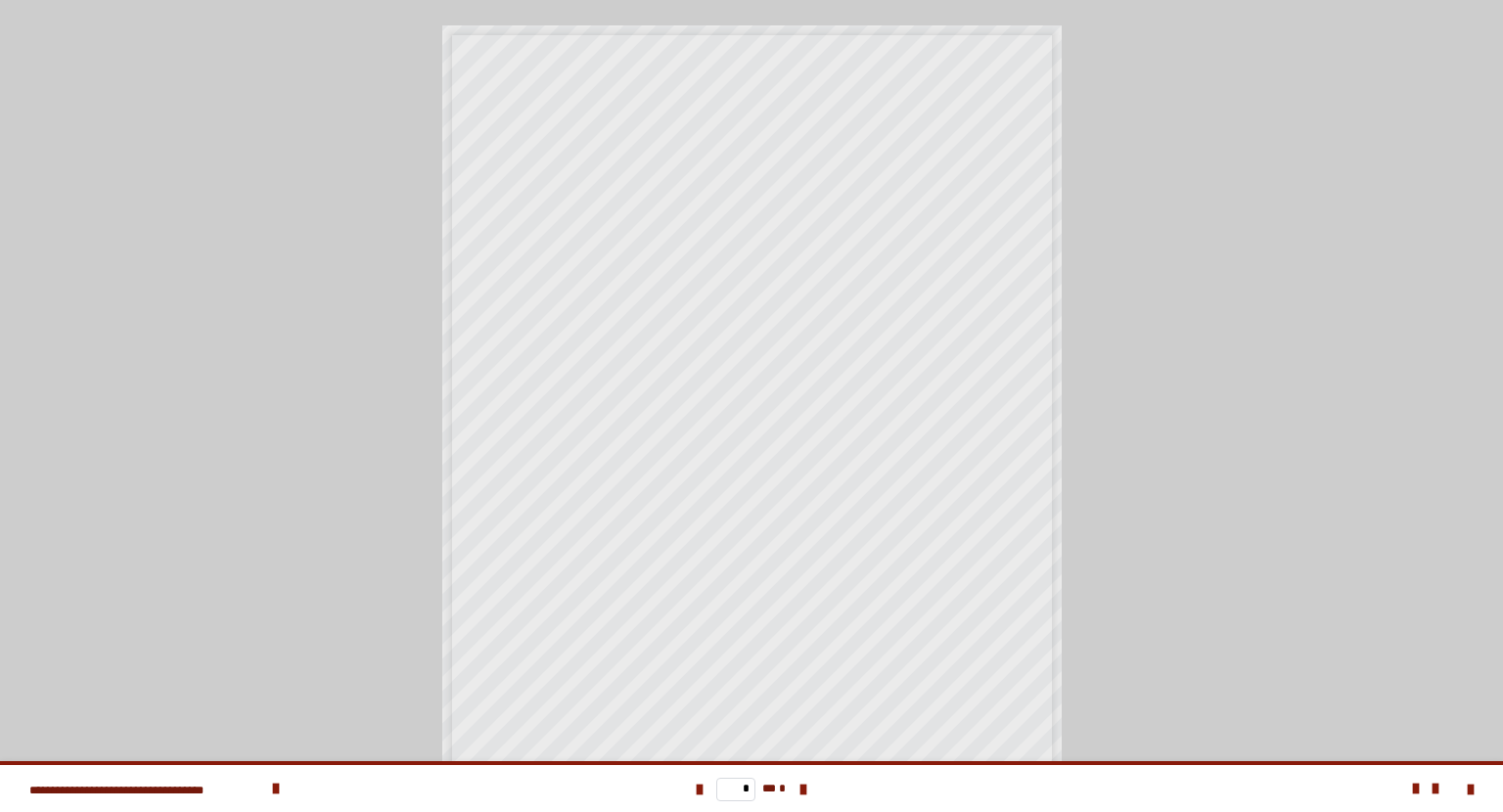 click on "**********" at bounding box center (752, 406) 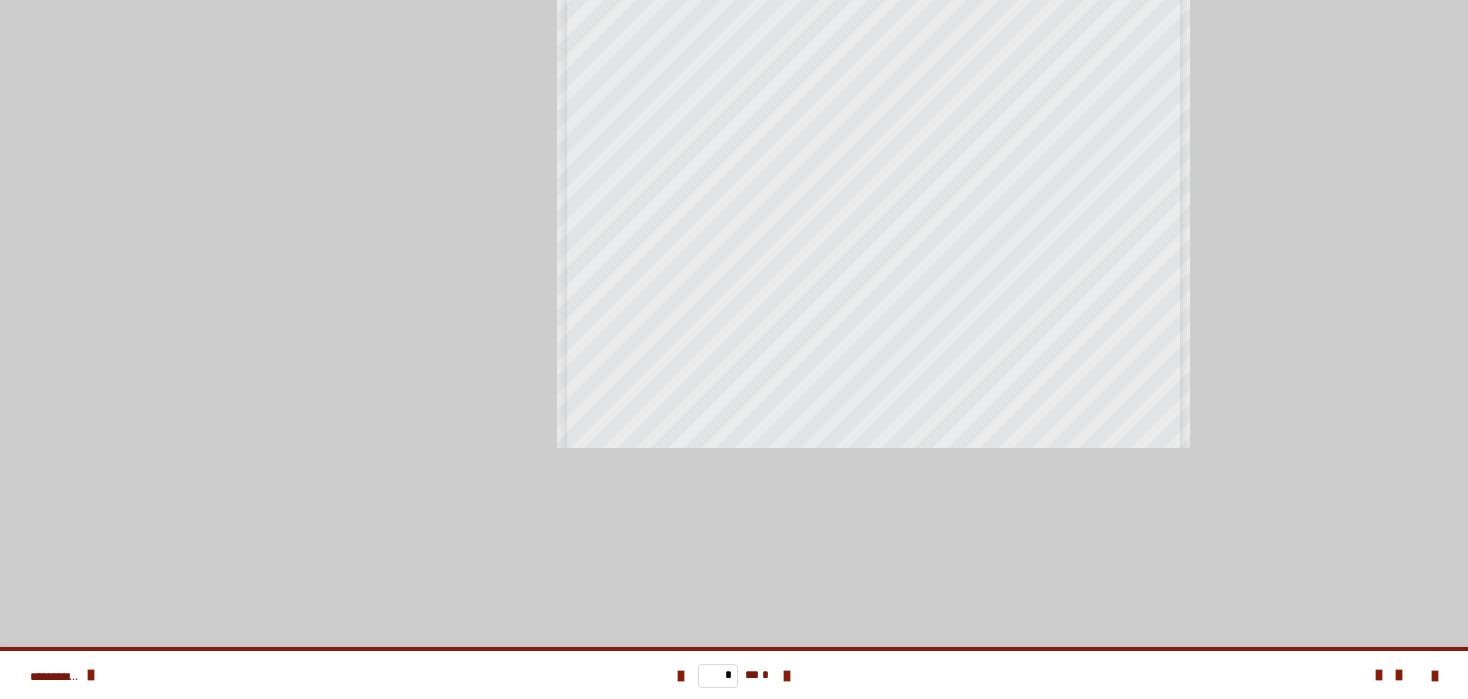 scroll, scrollTop: 26, scrollLeft: 0, axis: vertical 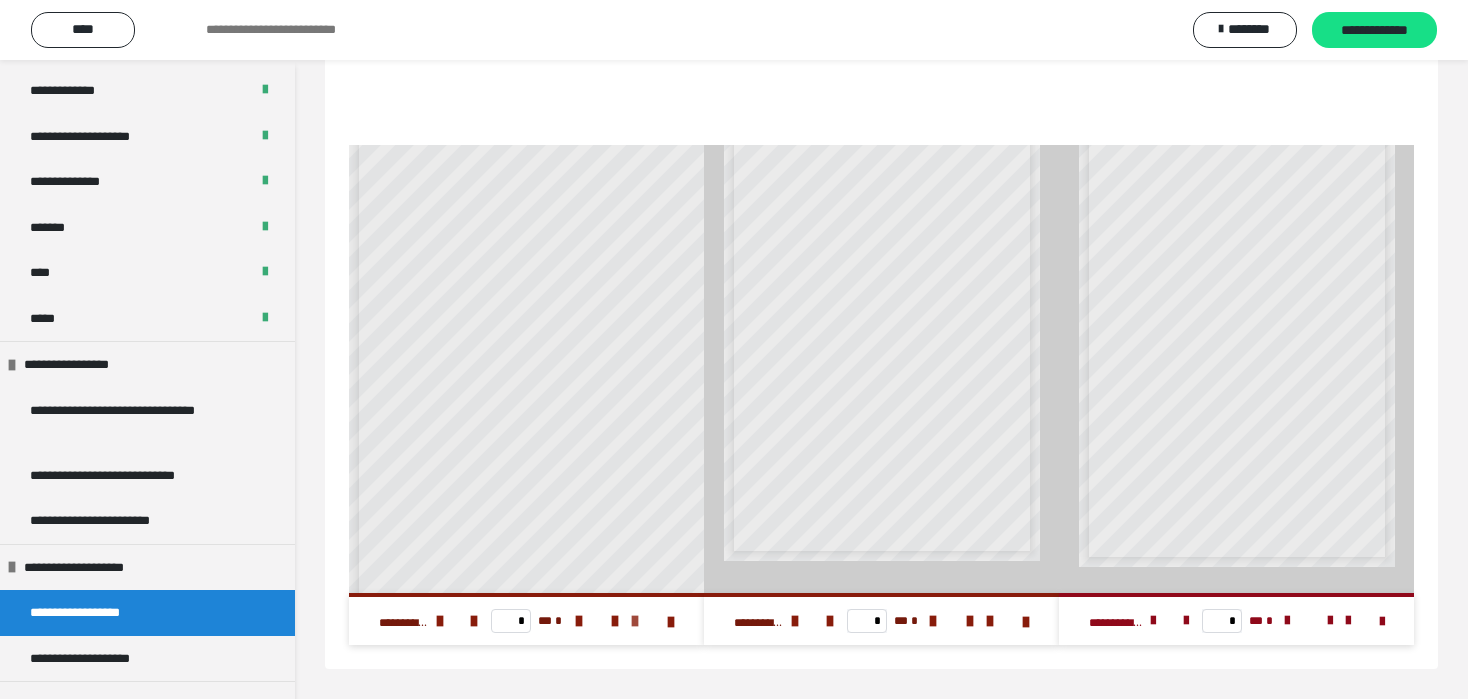 click at bounding box center (635, 621) 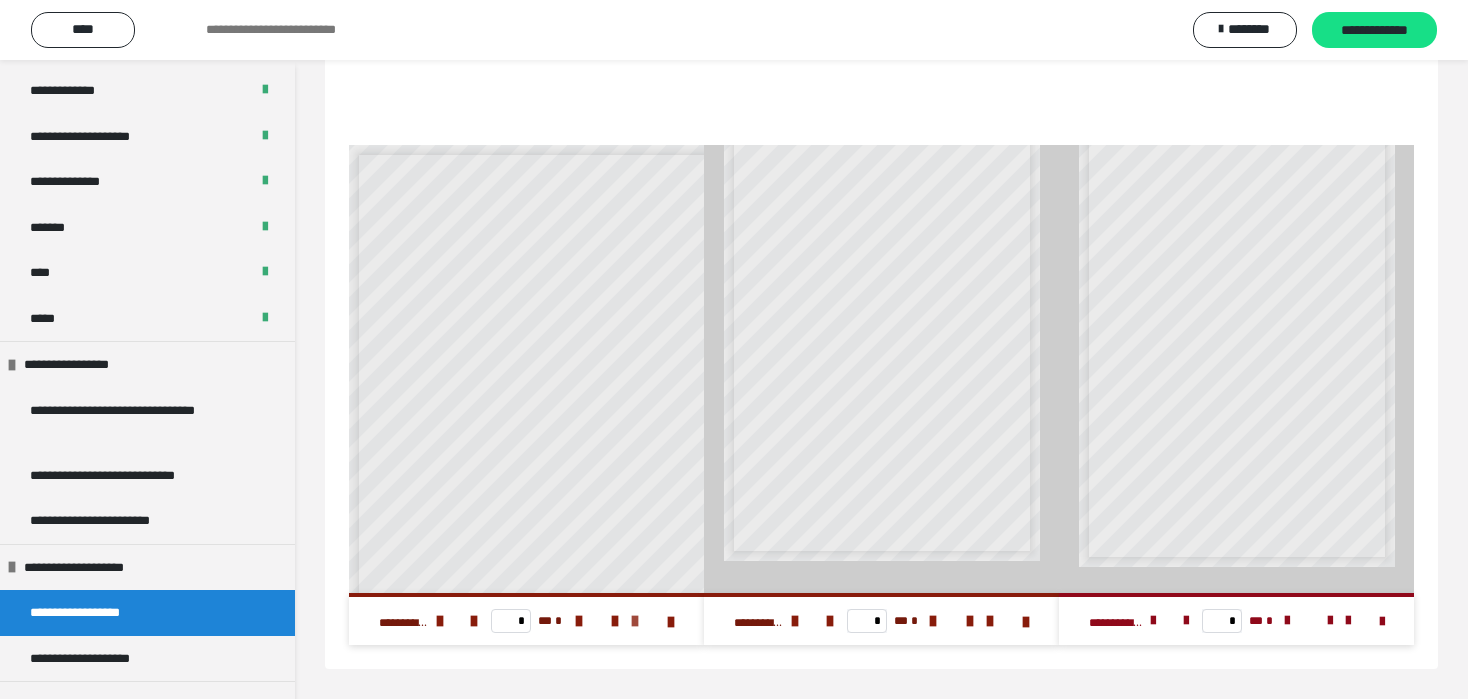 click at bounding box center (635, 621) 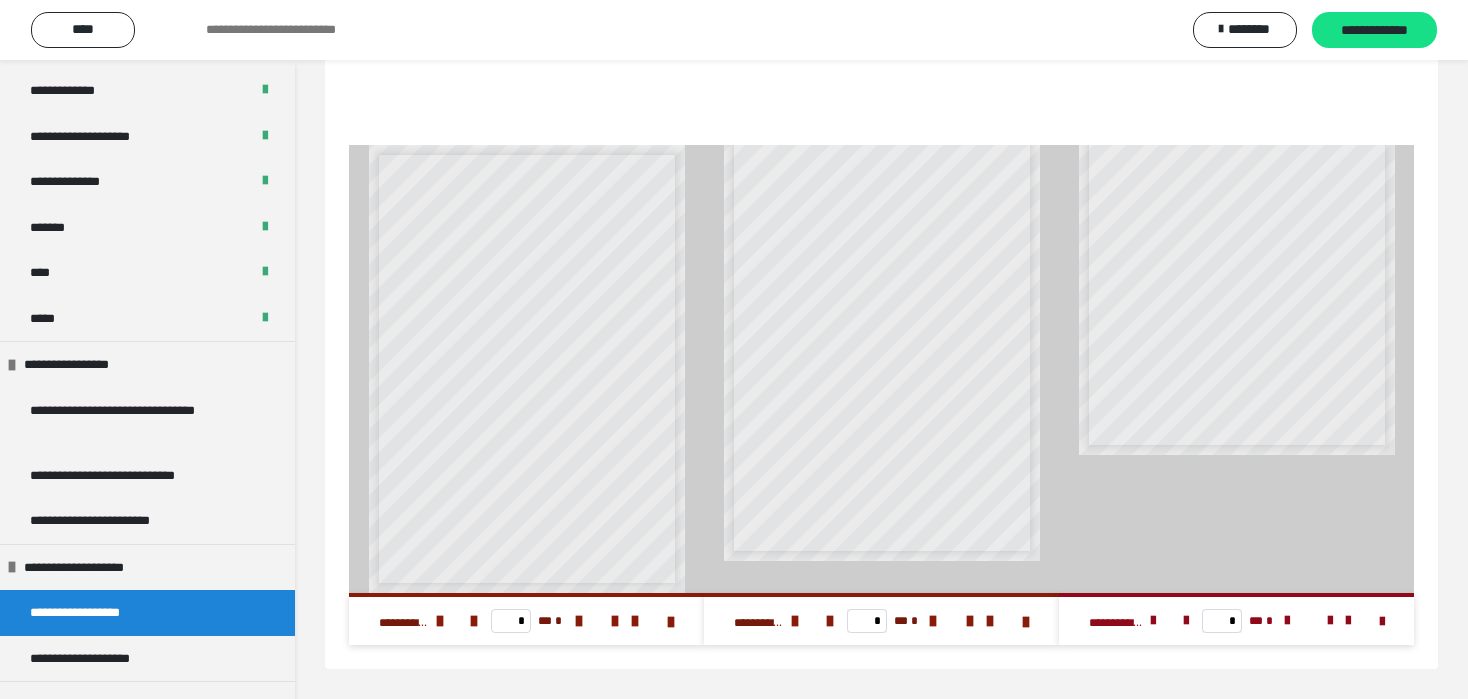 scroll, scrollTop: 0, scrollLeft: 0, axis: both 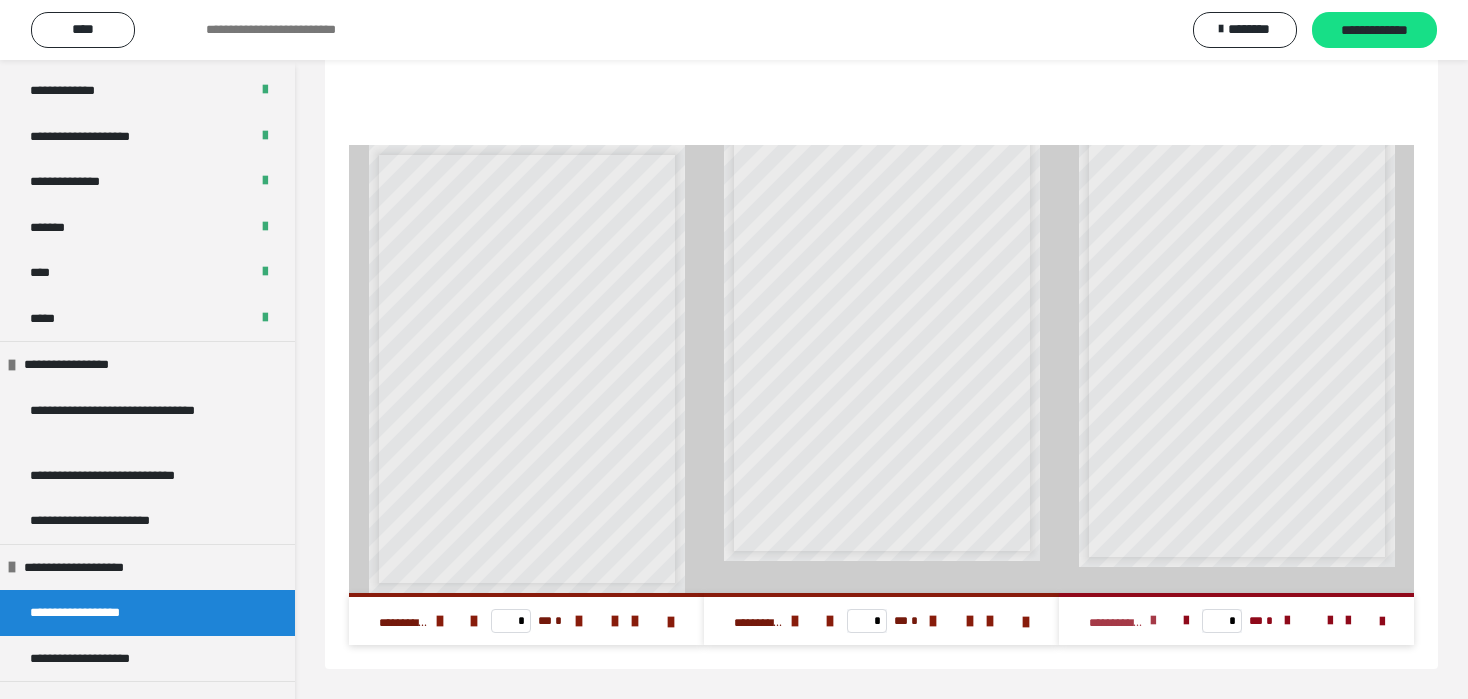 click at bounding box center (1153, 621) 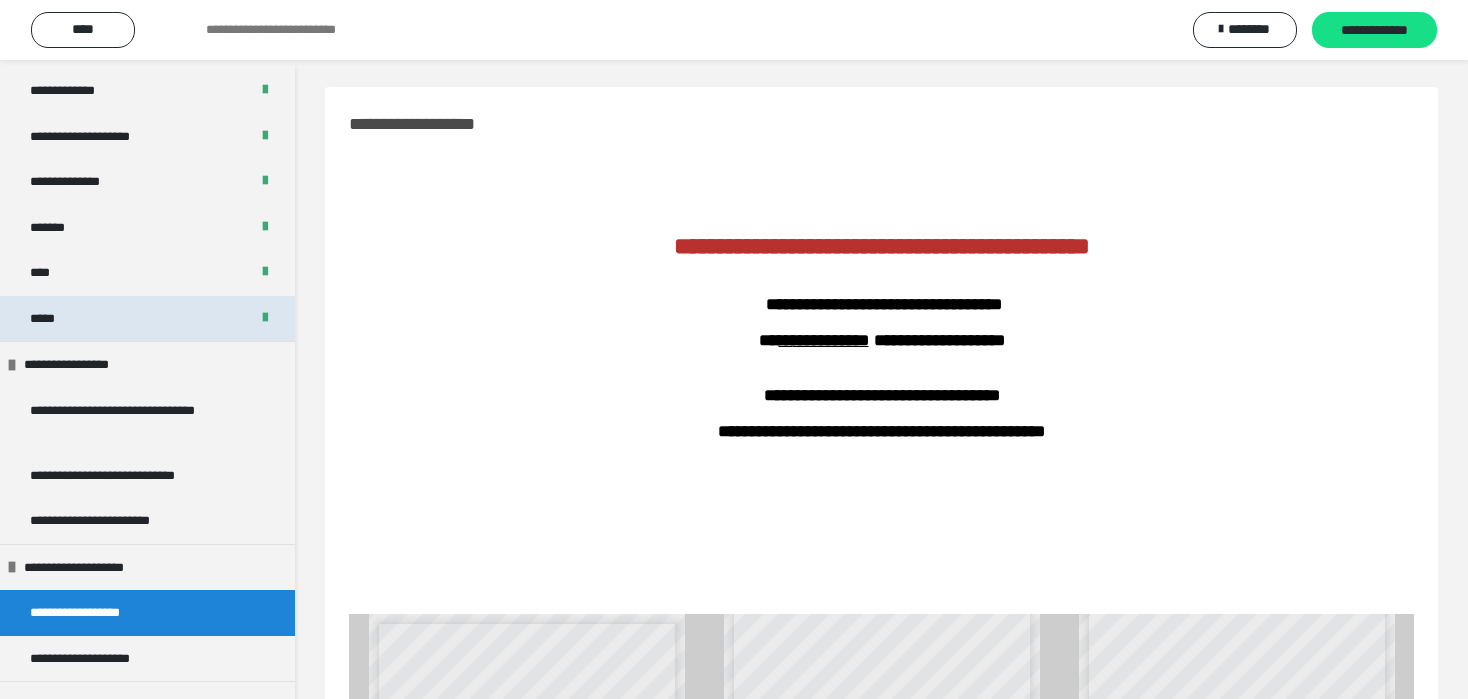 scroll, scrollTop: 0, scrollLeft: 0, axis: both 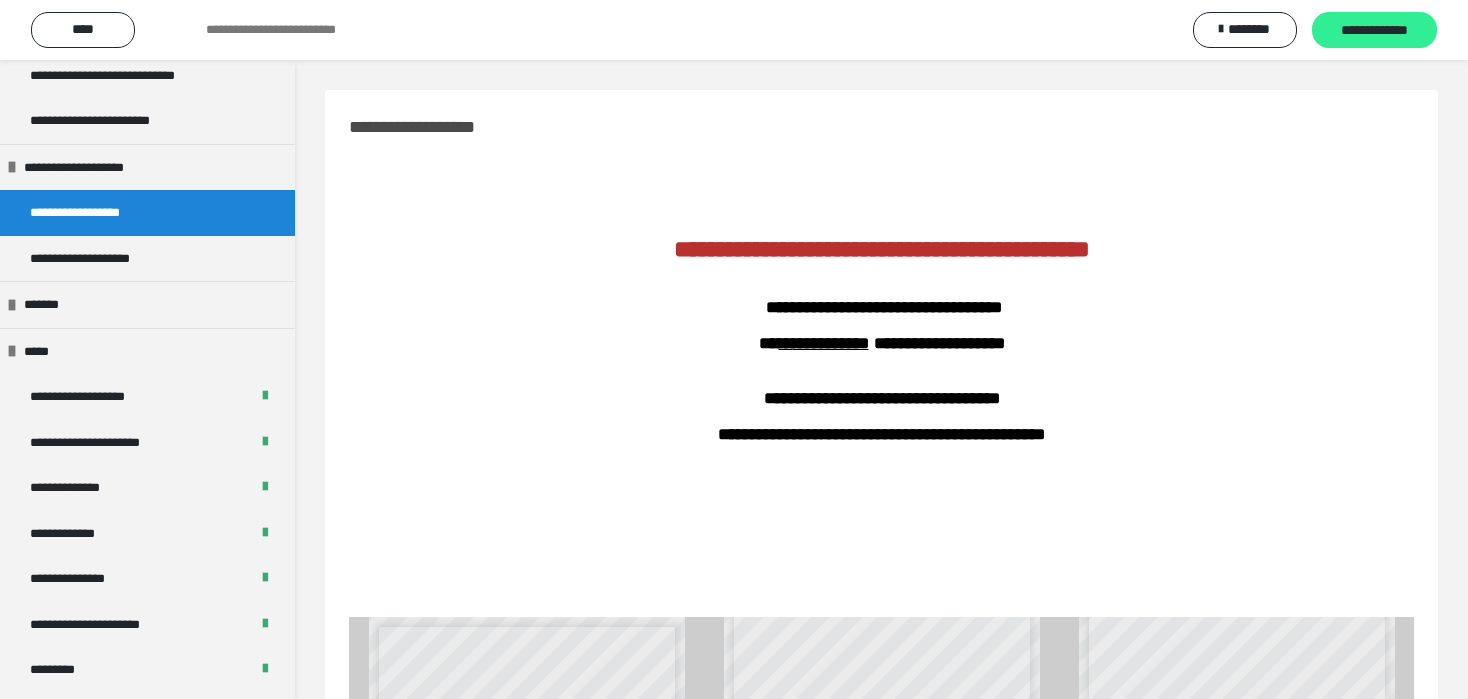 click on "**********" at bounding box center (1374, 31) 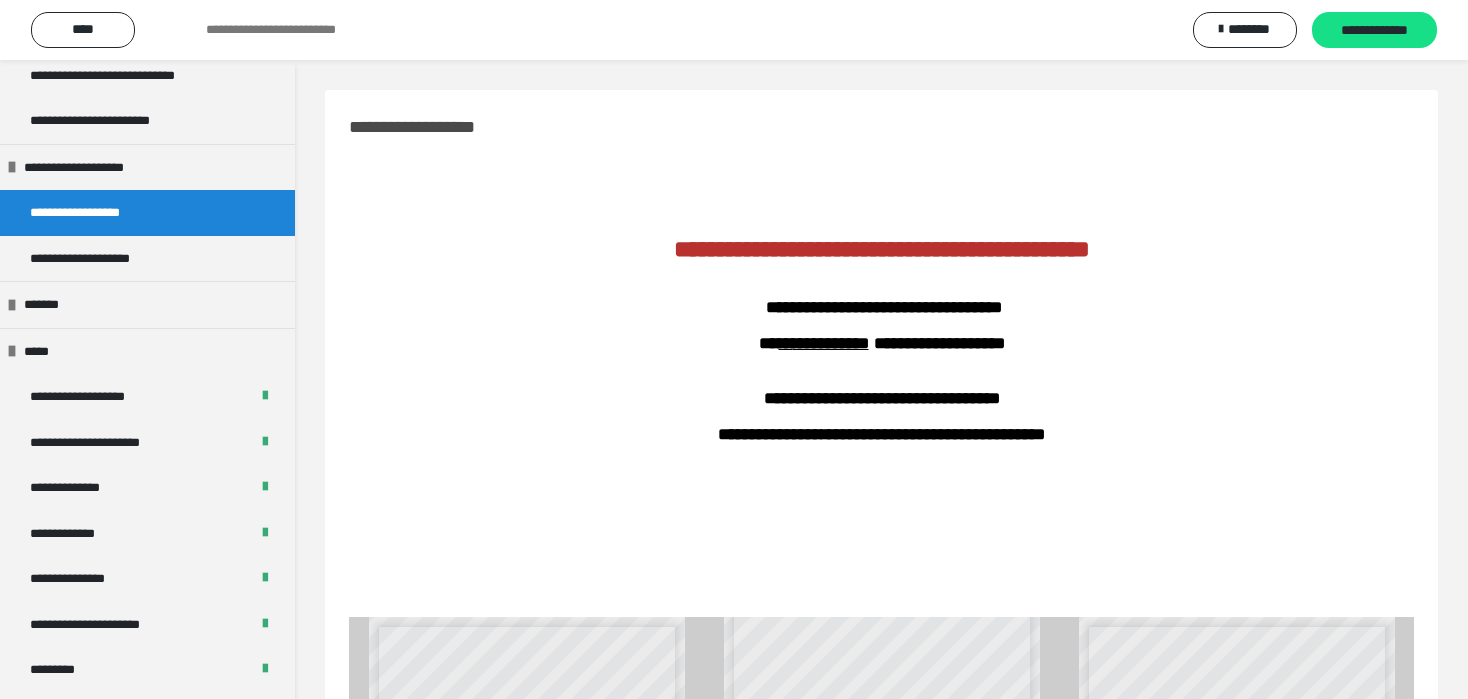 scroll, scrollTop: 12, scrollLeft: 0, axis: vertical 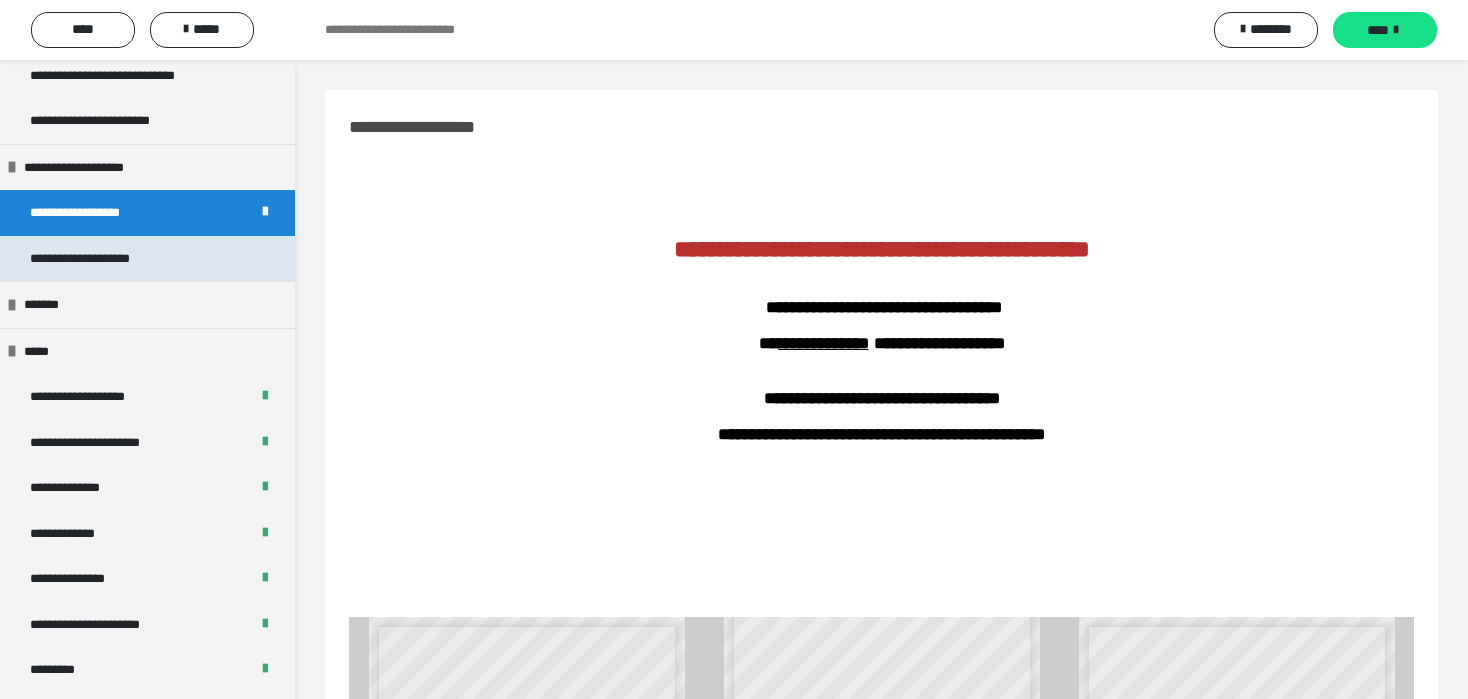 click on "**********" at bounding box center (102, 259) 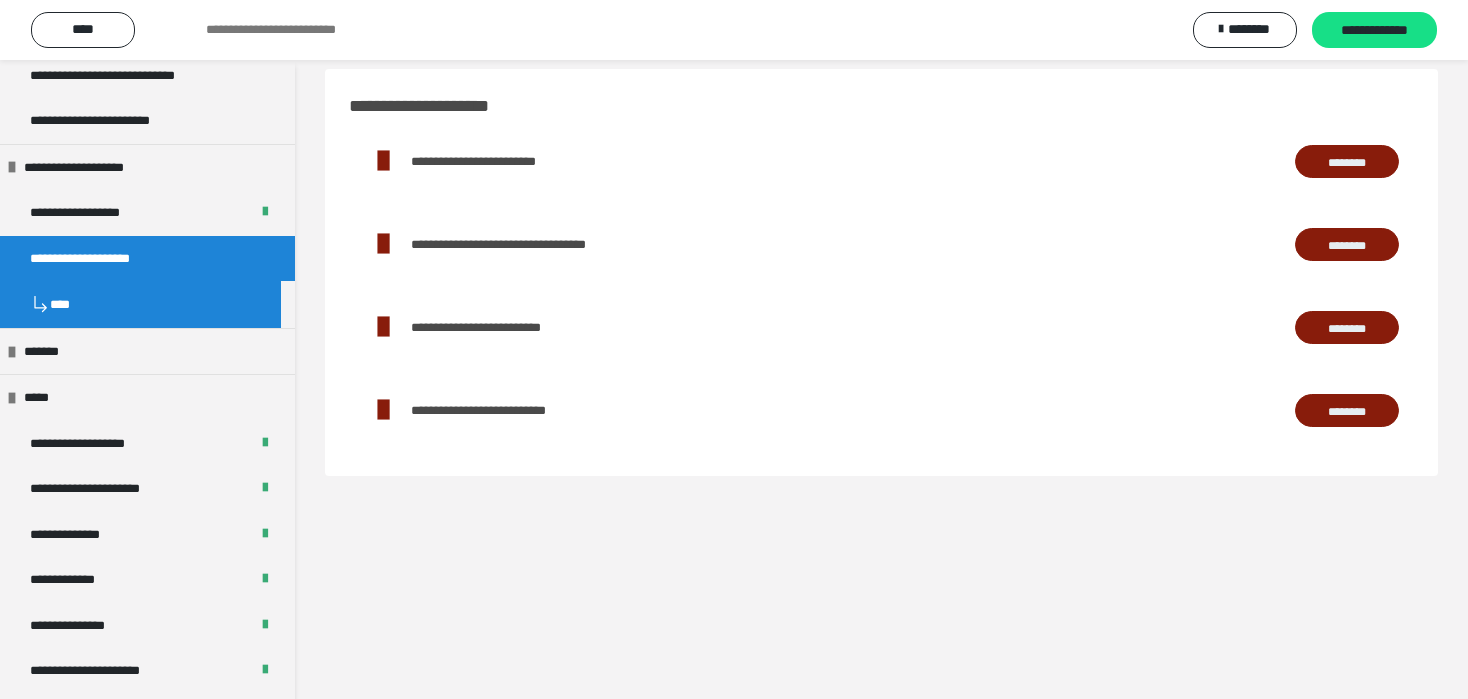 scroll, scrollTop: 0, scrollLeft: 0, axis: both 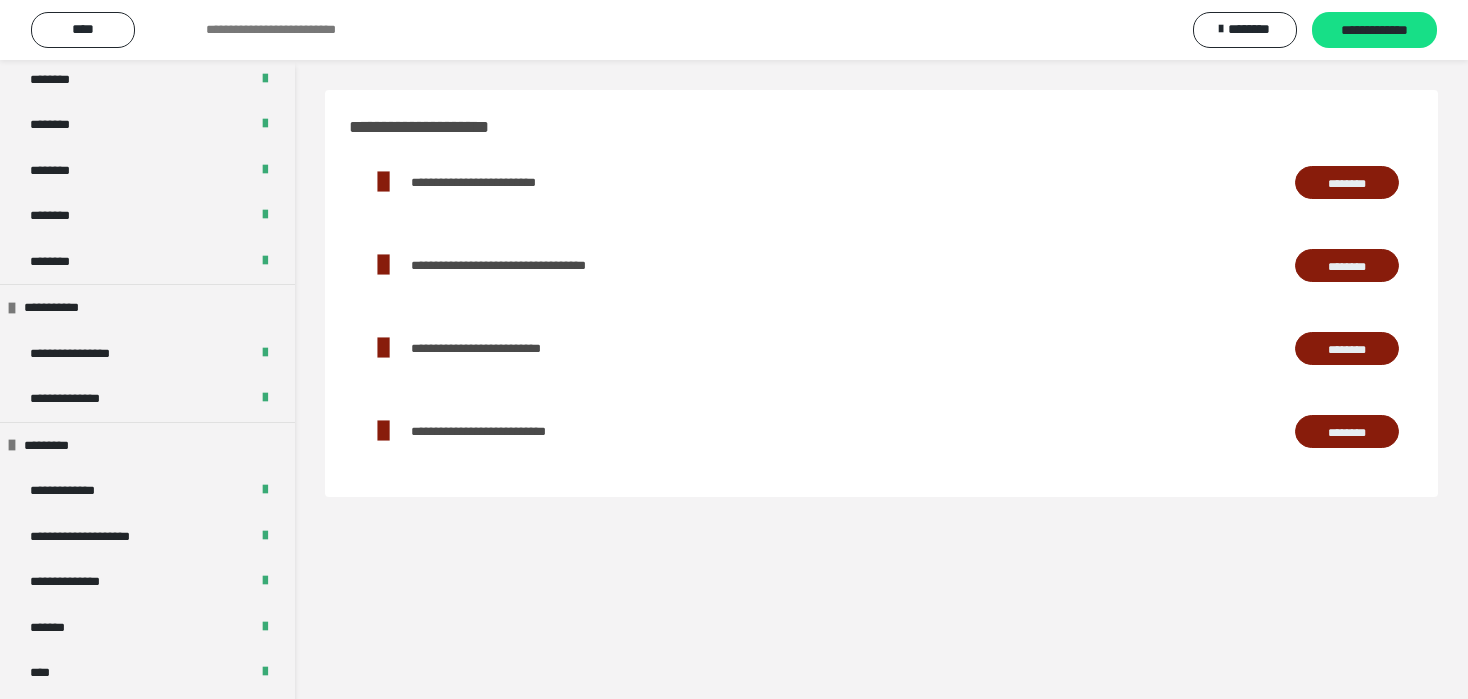 click on "**********" at bounding box center [881, 409] 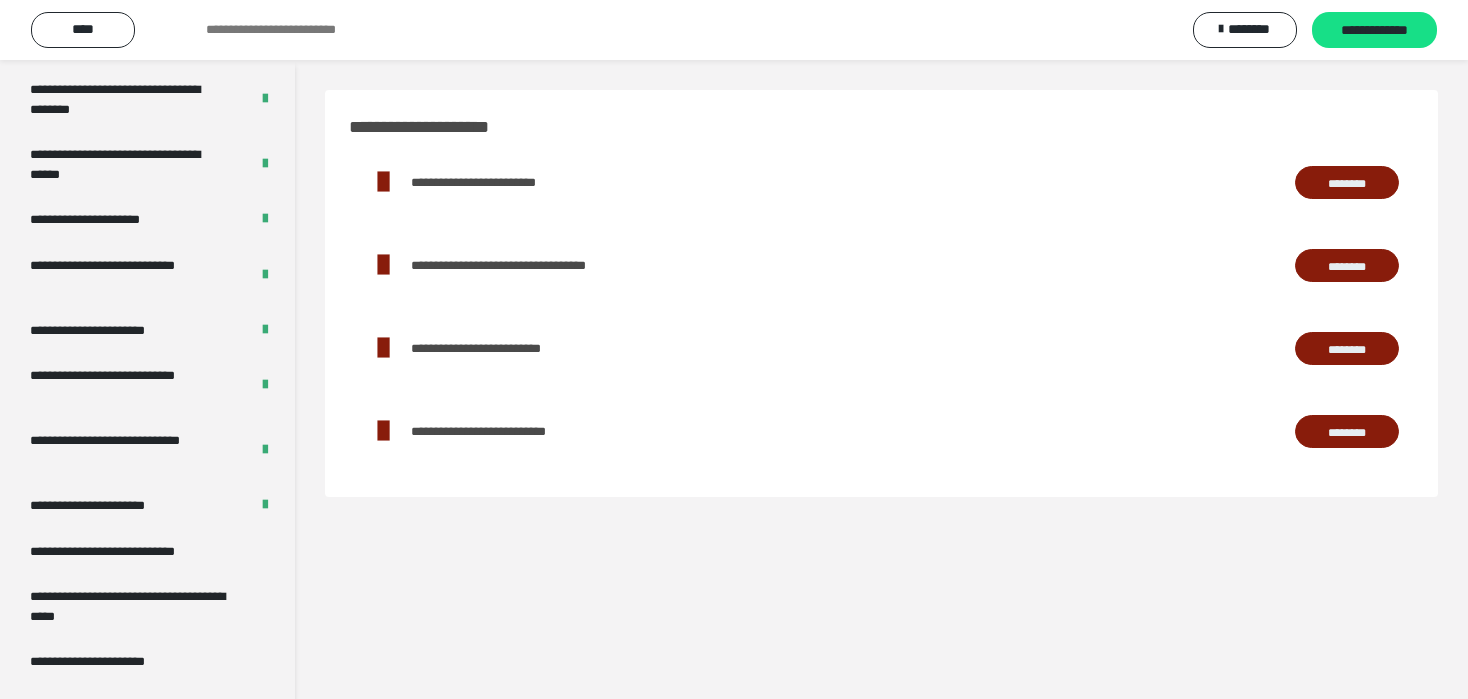scroll, scrollTop: 3885, scrollLeft: 0, axis: vertical 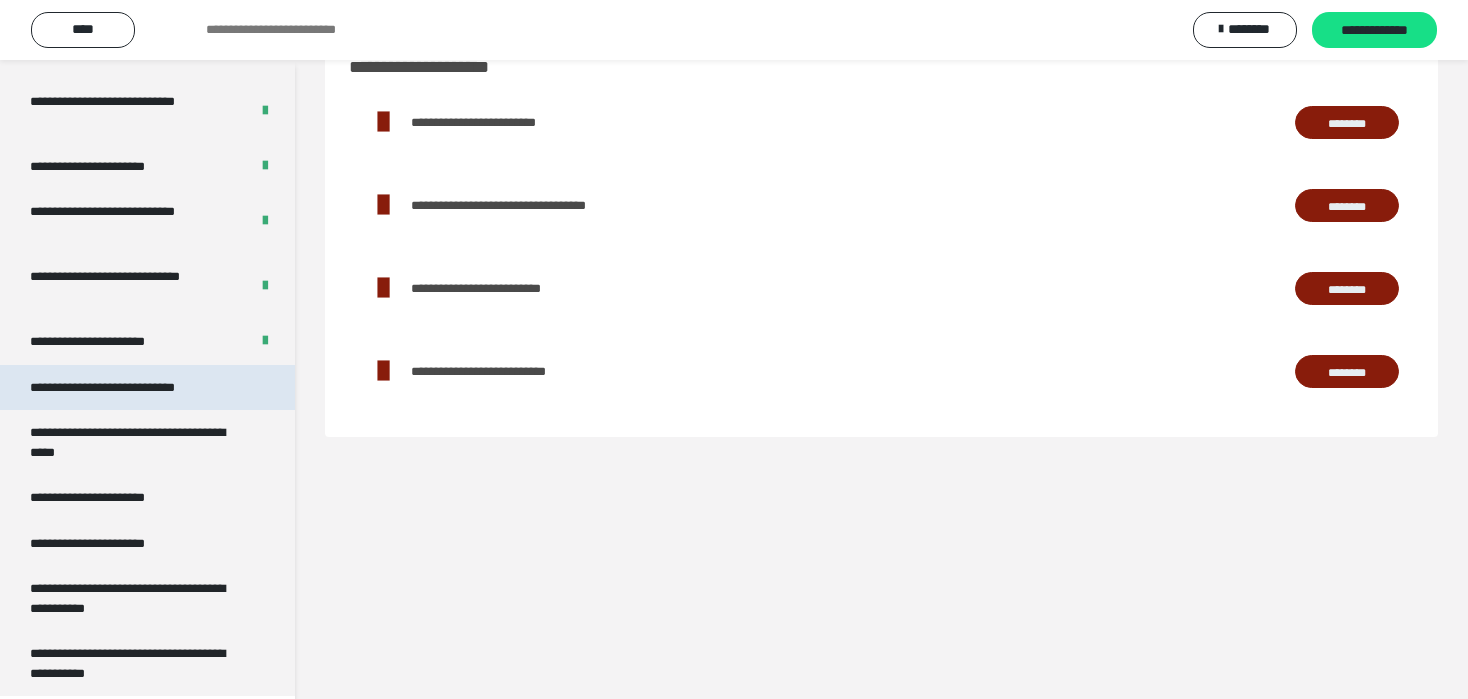click on "**********" at bounding box center (129, 388) 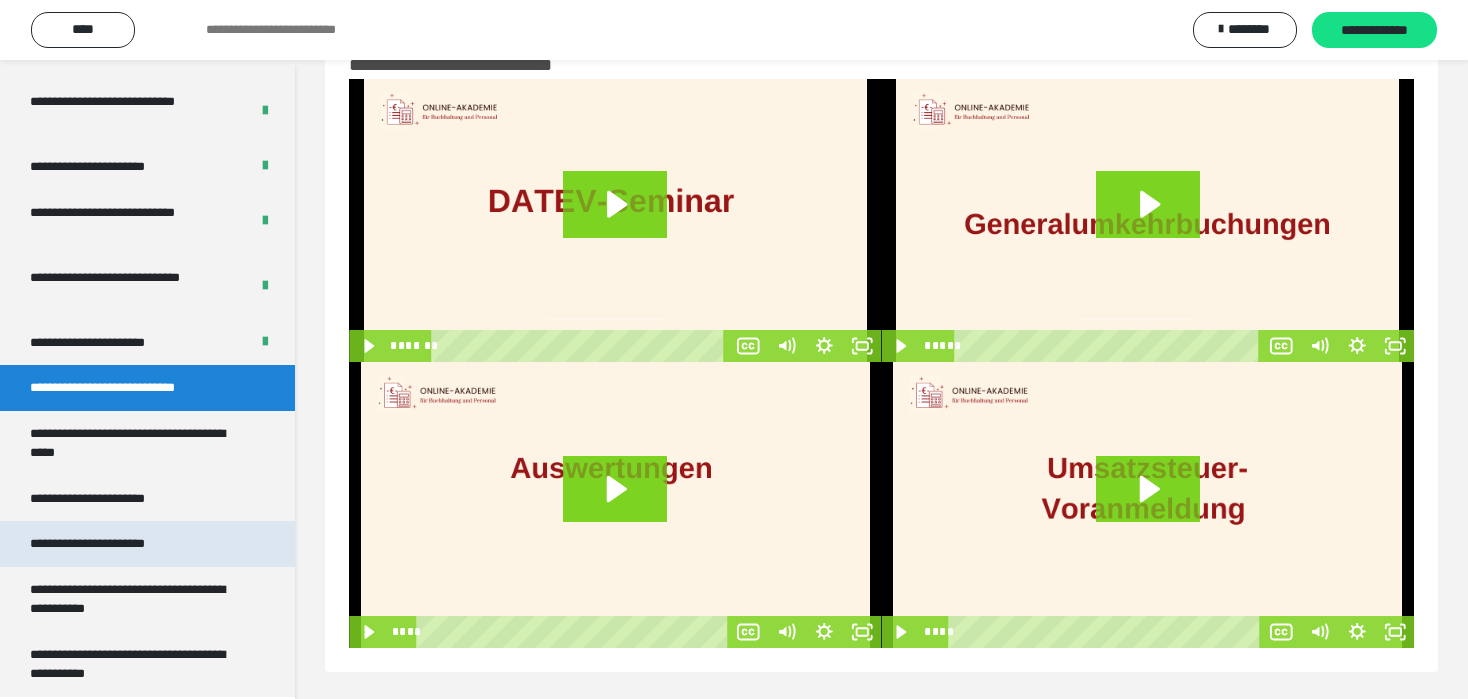 scroll, scrollTop: 64, scrollLeft: 0, axis: vertical 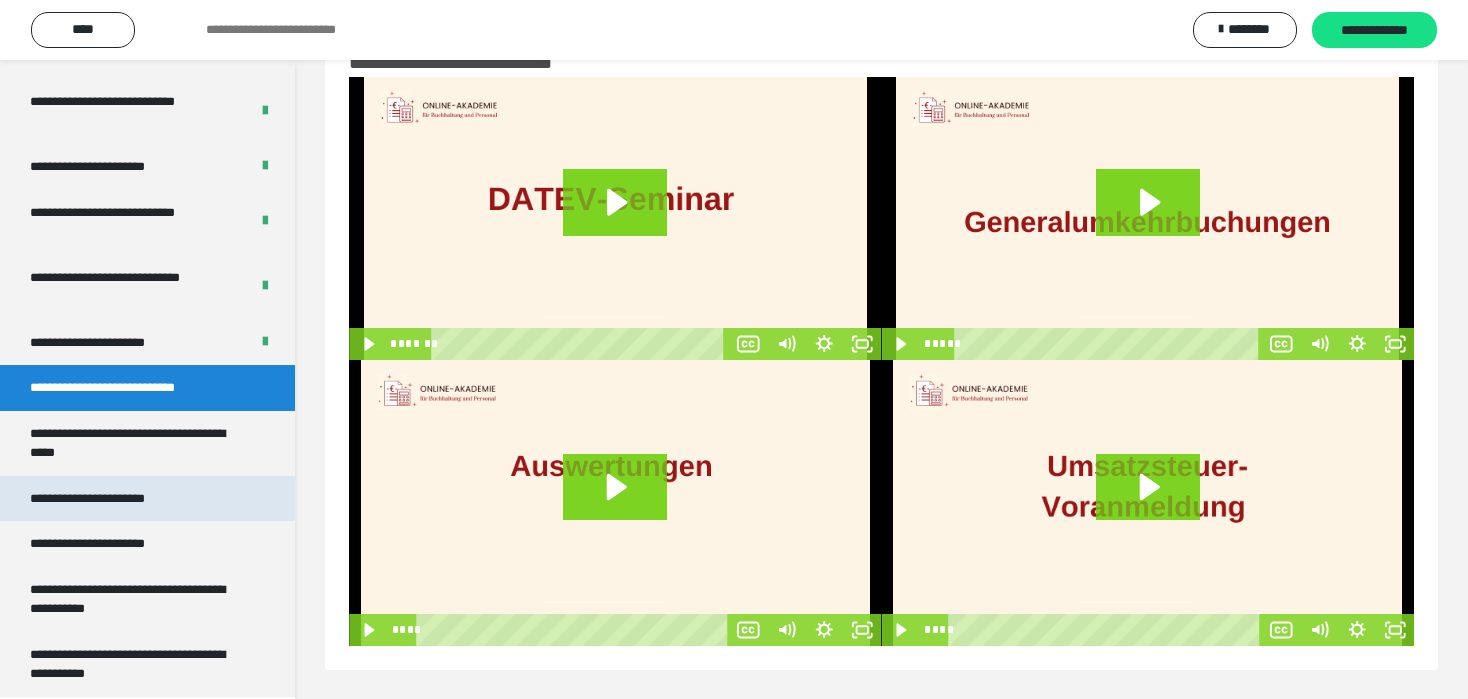 click on "**********" at bounding box center [110, 499] 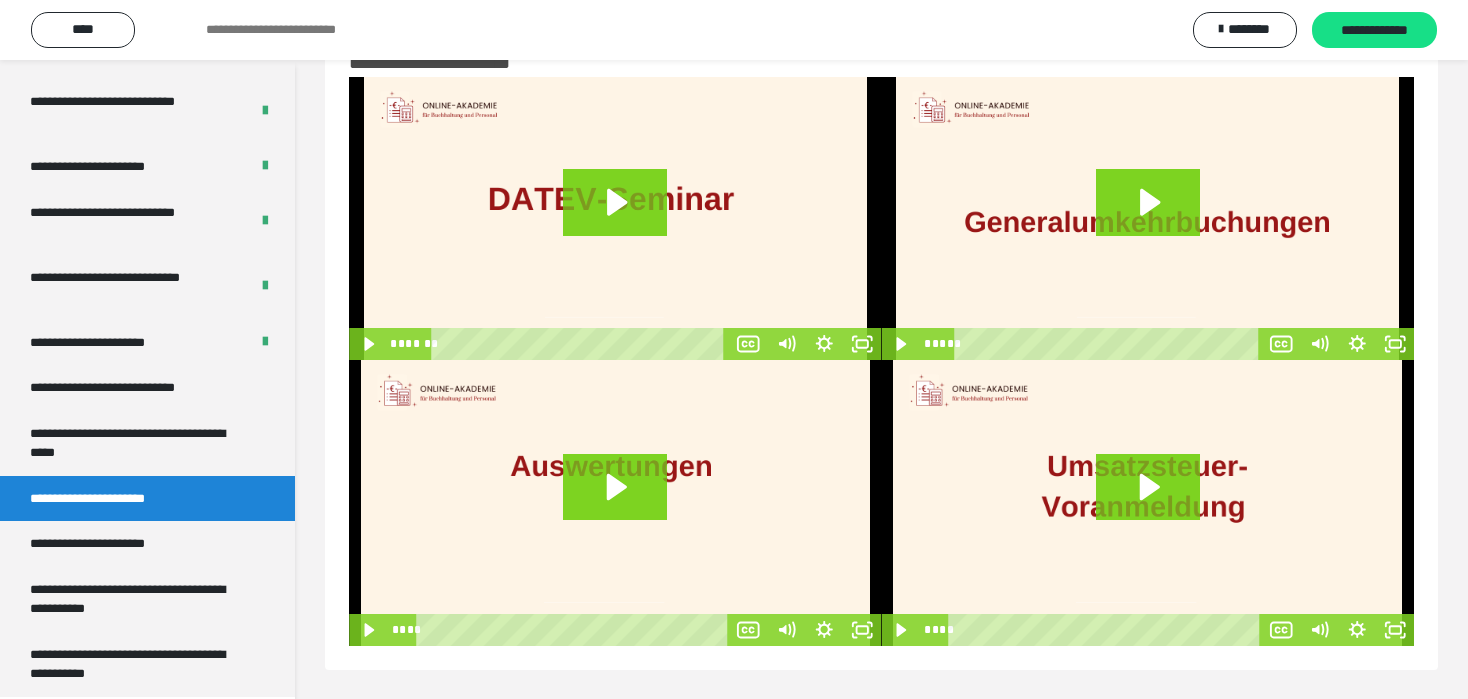 scroll, scrollTop: 60, scrollLeft: 0, axis: vertical 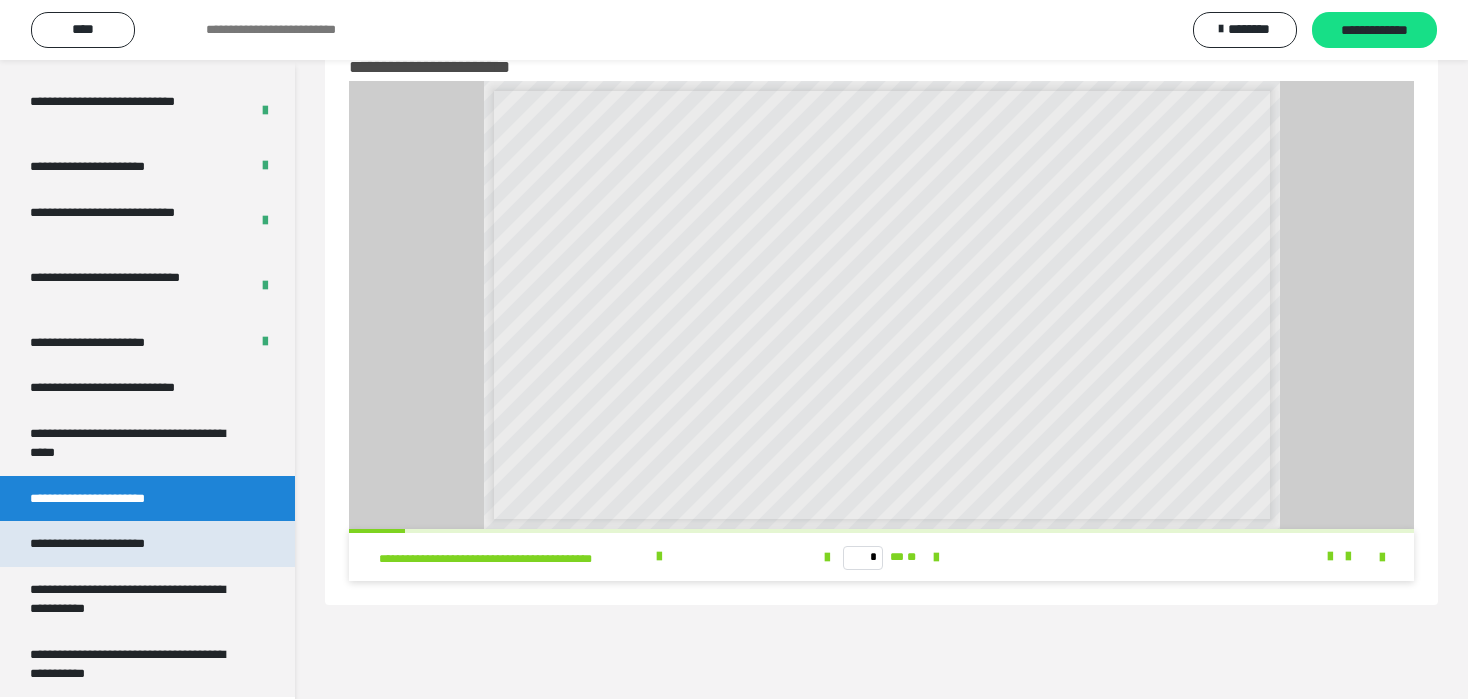 click on "**********" at bounding box center [111, 544] 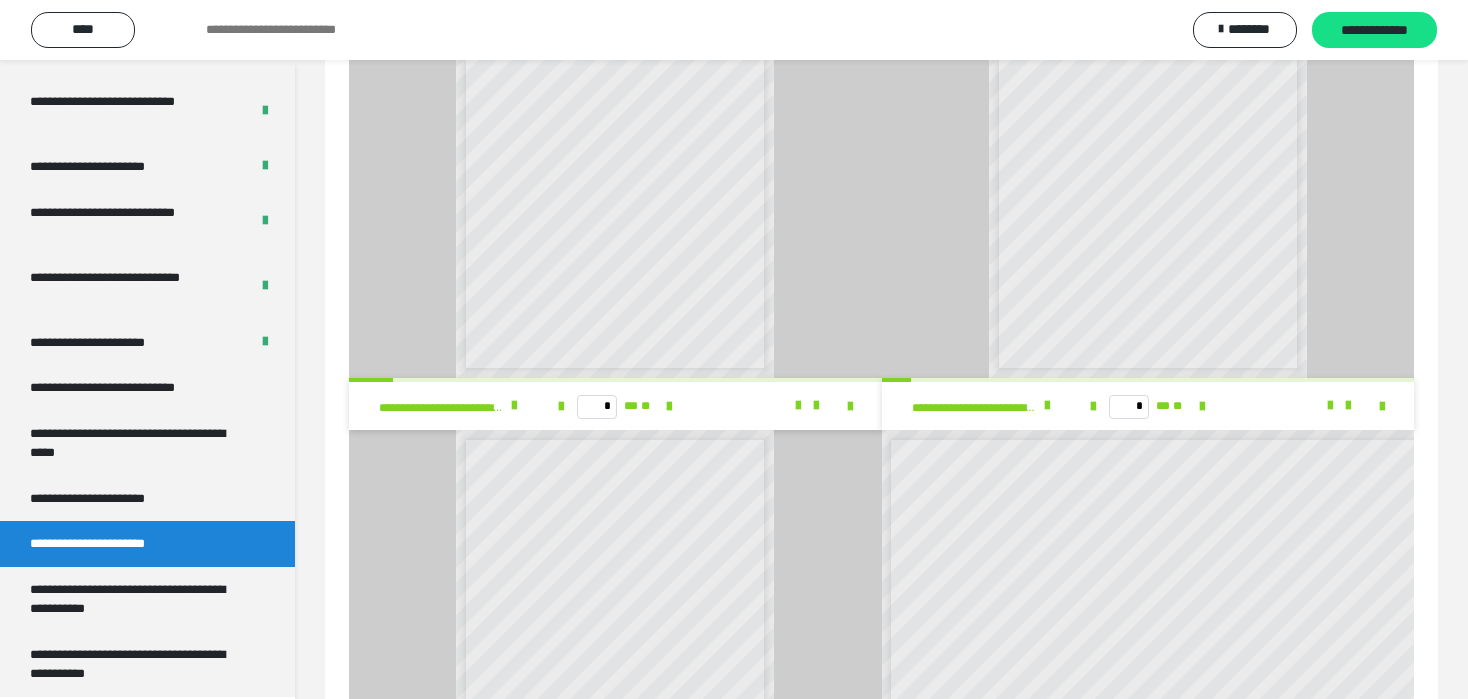 scroll, scrollTop: 1064, scrollLeft: 0, axis: vertical 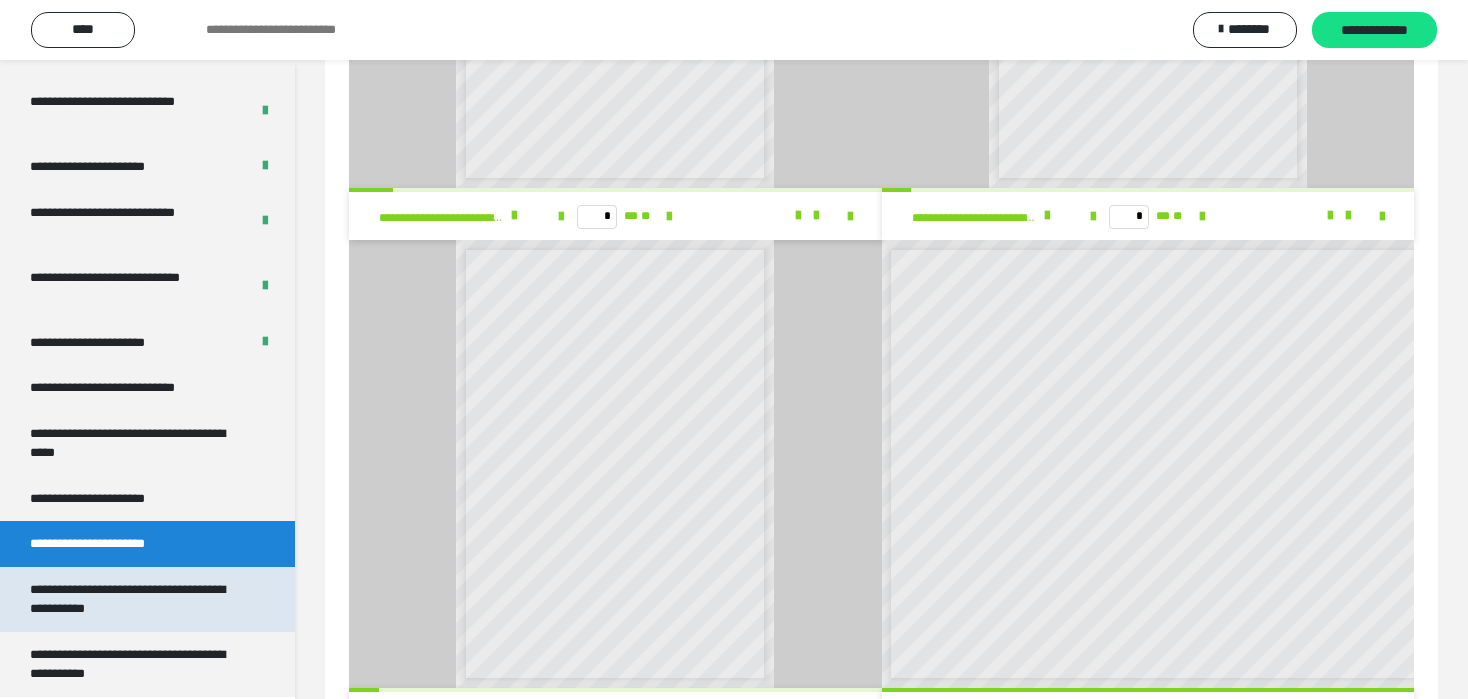 click on "**********" at bounding box center (132, 599) 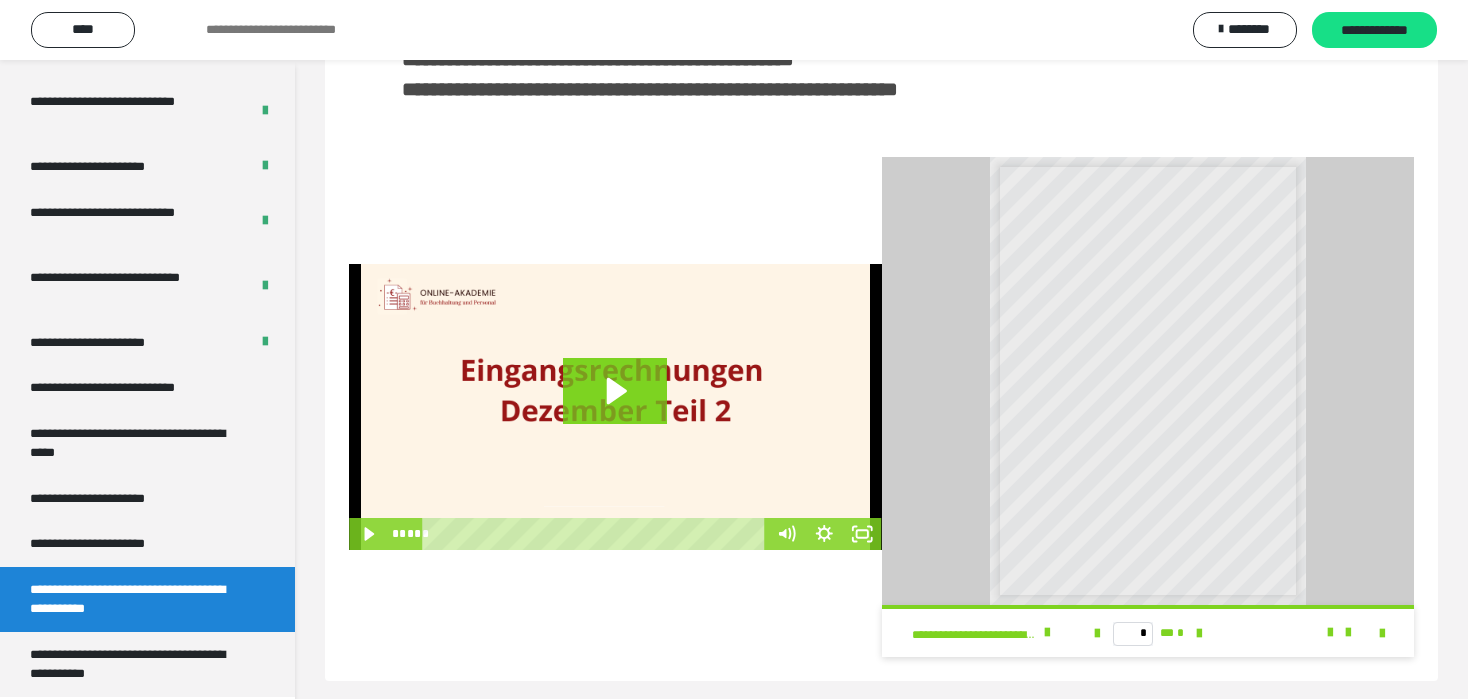 scroll, scrollTop: 492, scrollLeft: 0, axis: vertical 